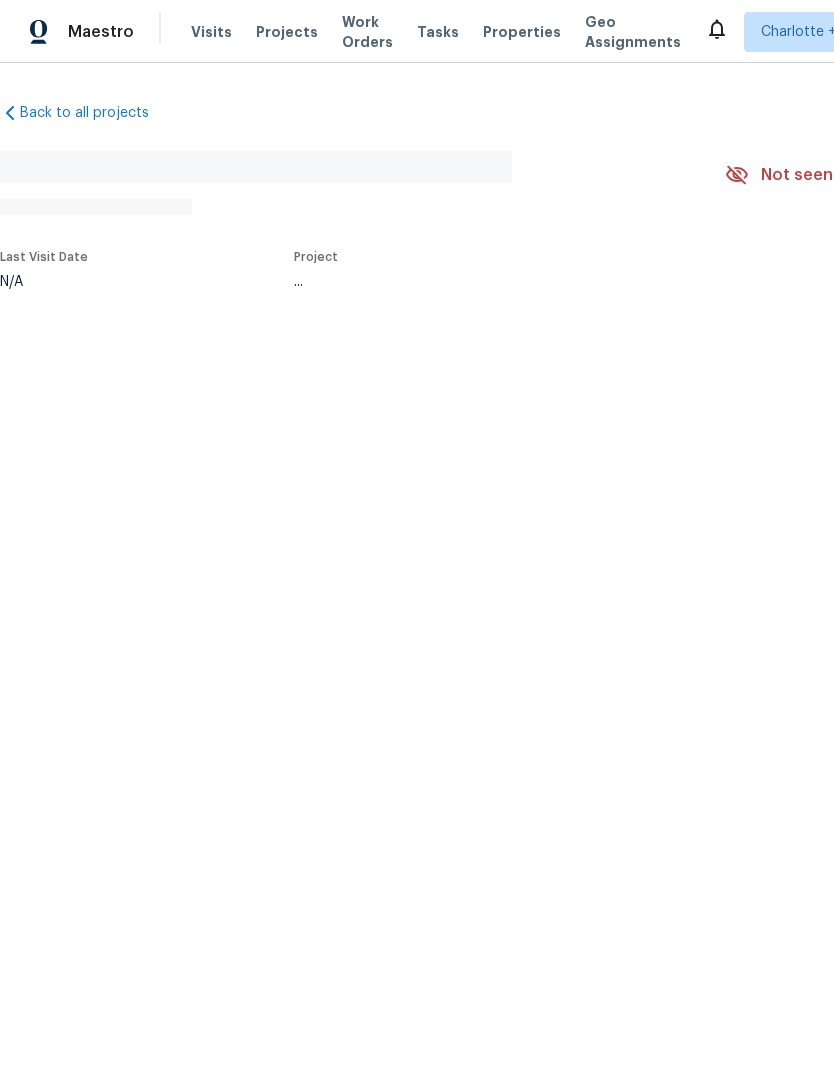 scroll, scrollTop: 0, scrollLeft: 0, axis: both 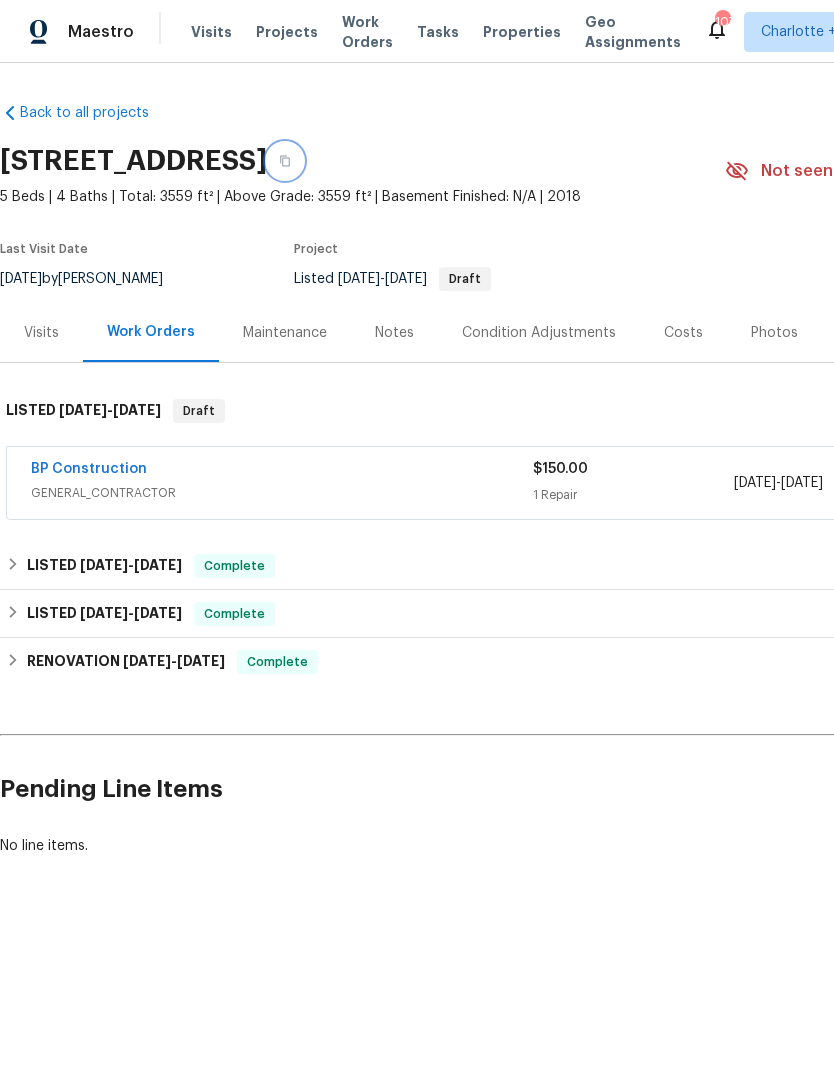 click 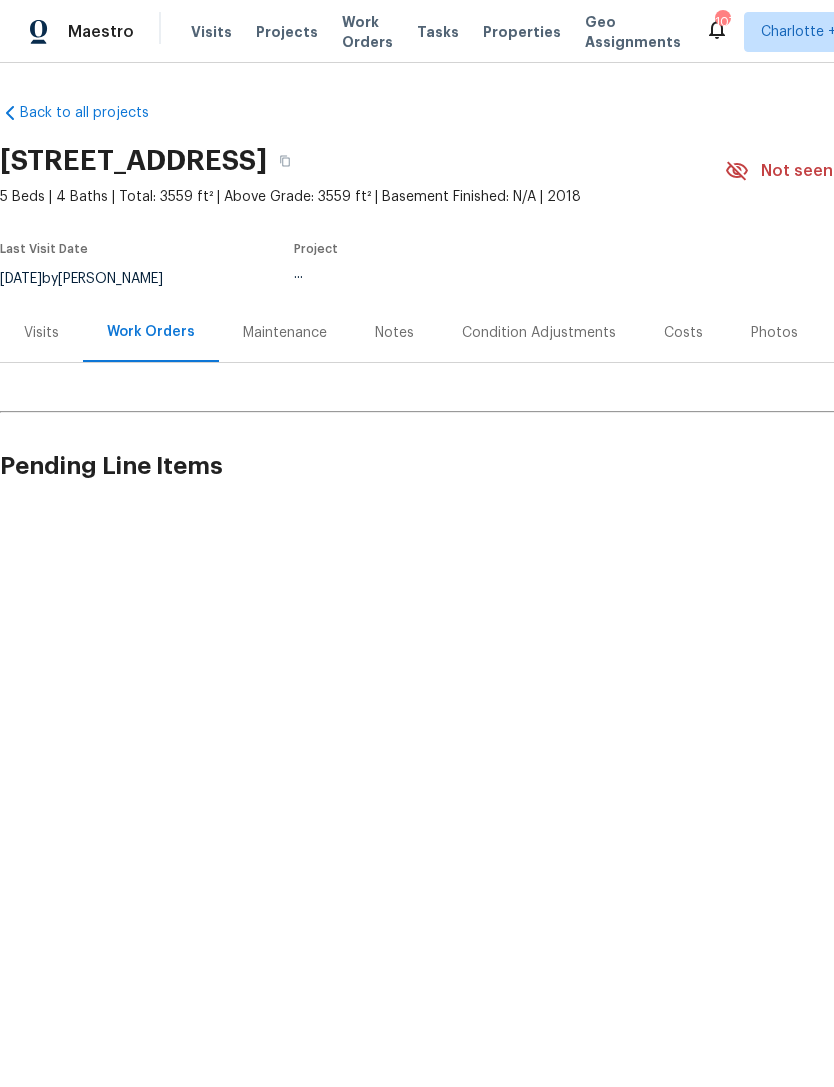 scroll, scrollTop: 0, scrollLeft: 0, axis: both 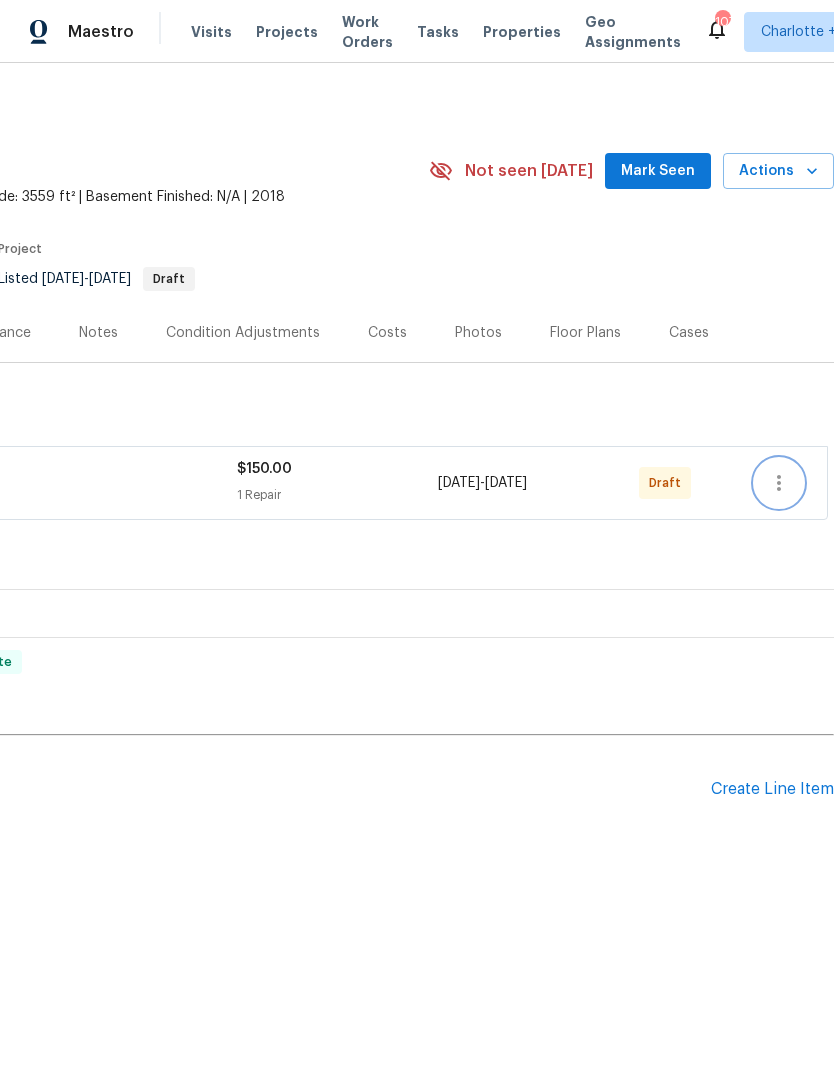 click 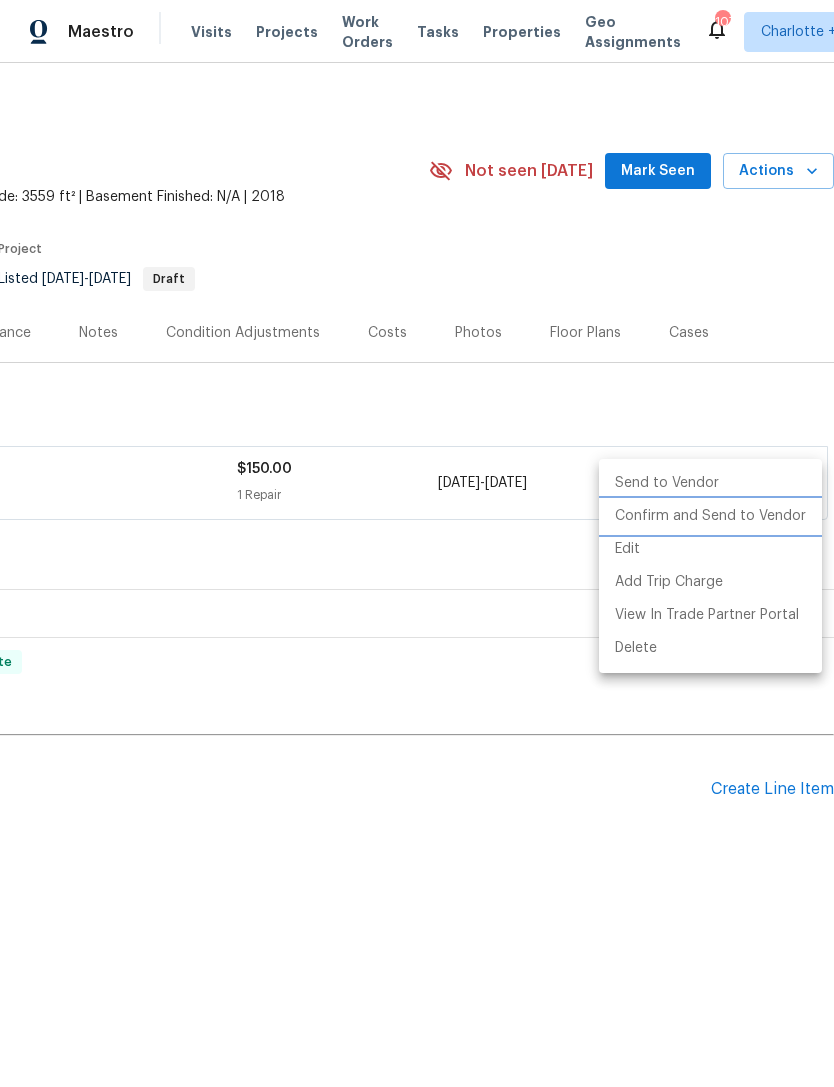 click on "Confirm and Send to Vendor" at bounding box center (710, 516) 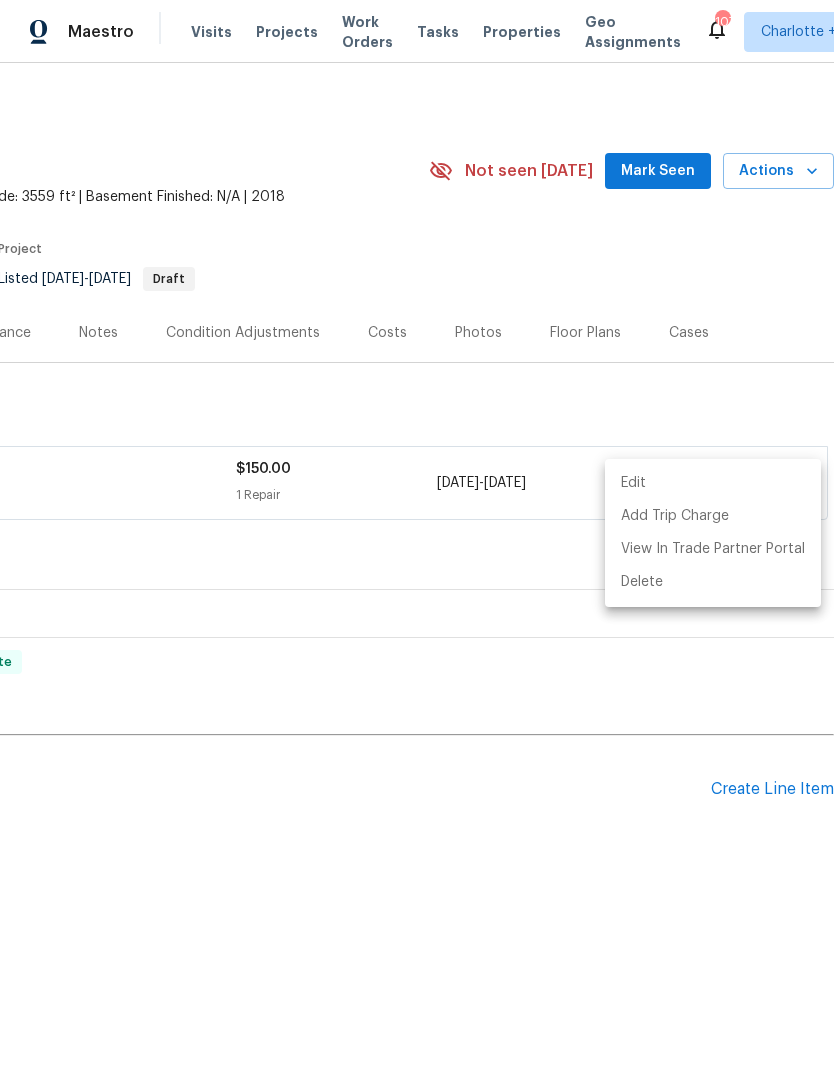 click at bounding box center (417, 543) 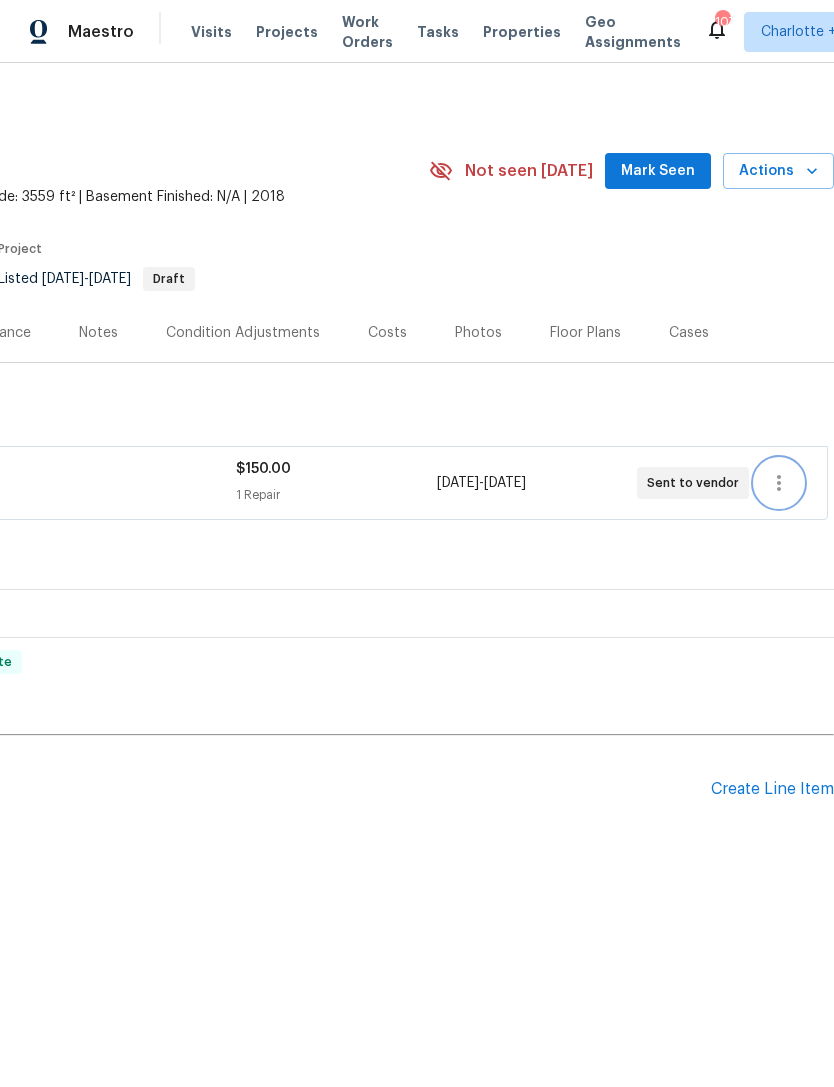click 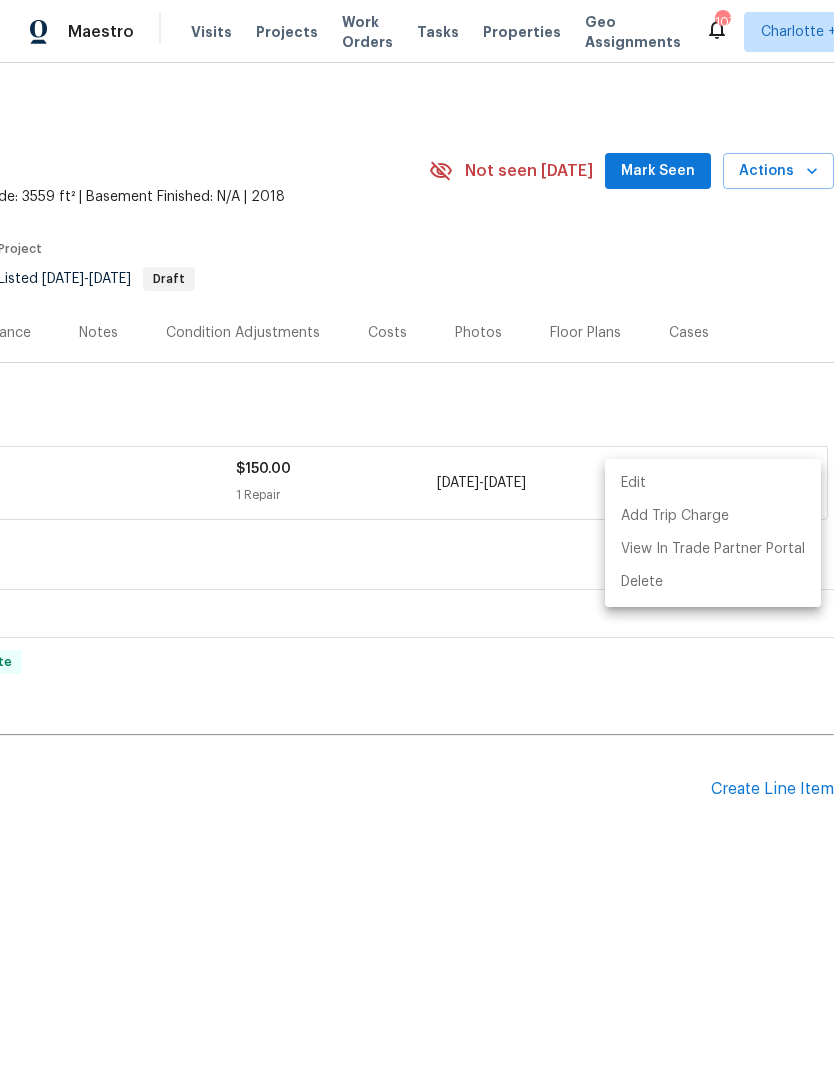 click on "Edit" at bounding box center (713, 483) 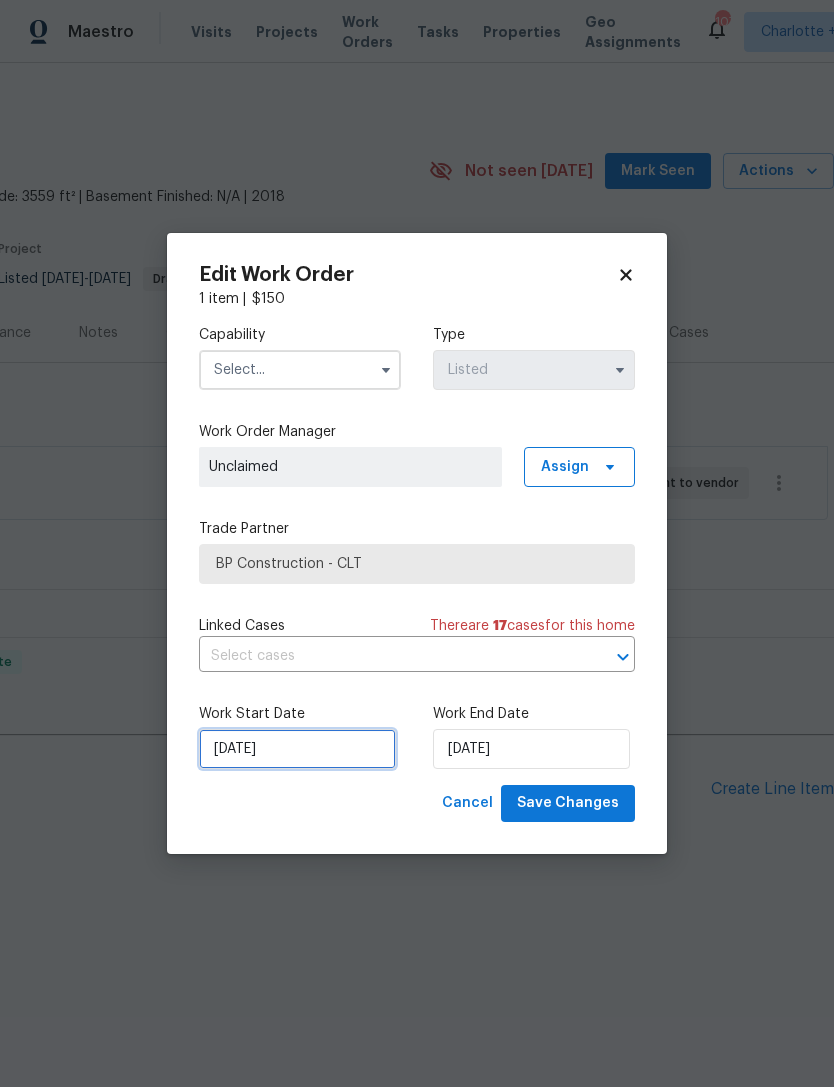 click on "[DATE]" at bounding box center (297, 749) 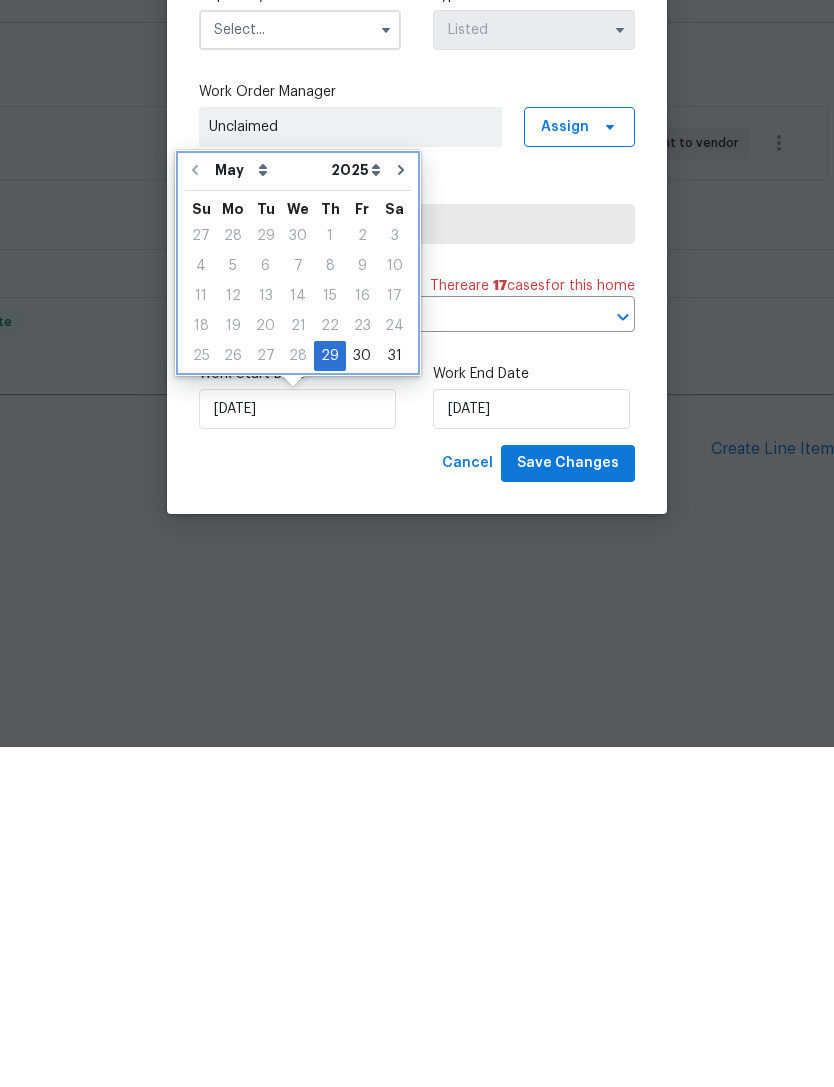 click 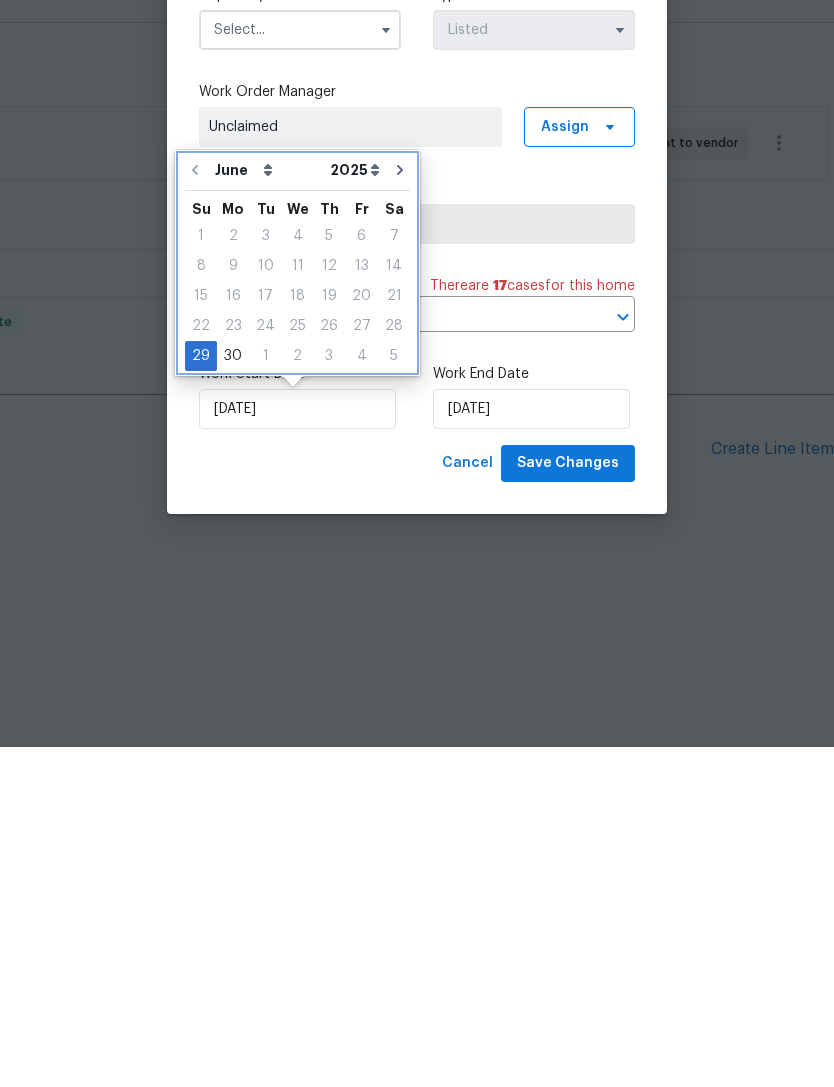type on "[DATE]" 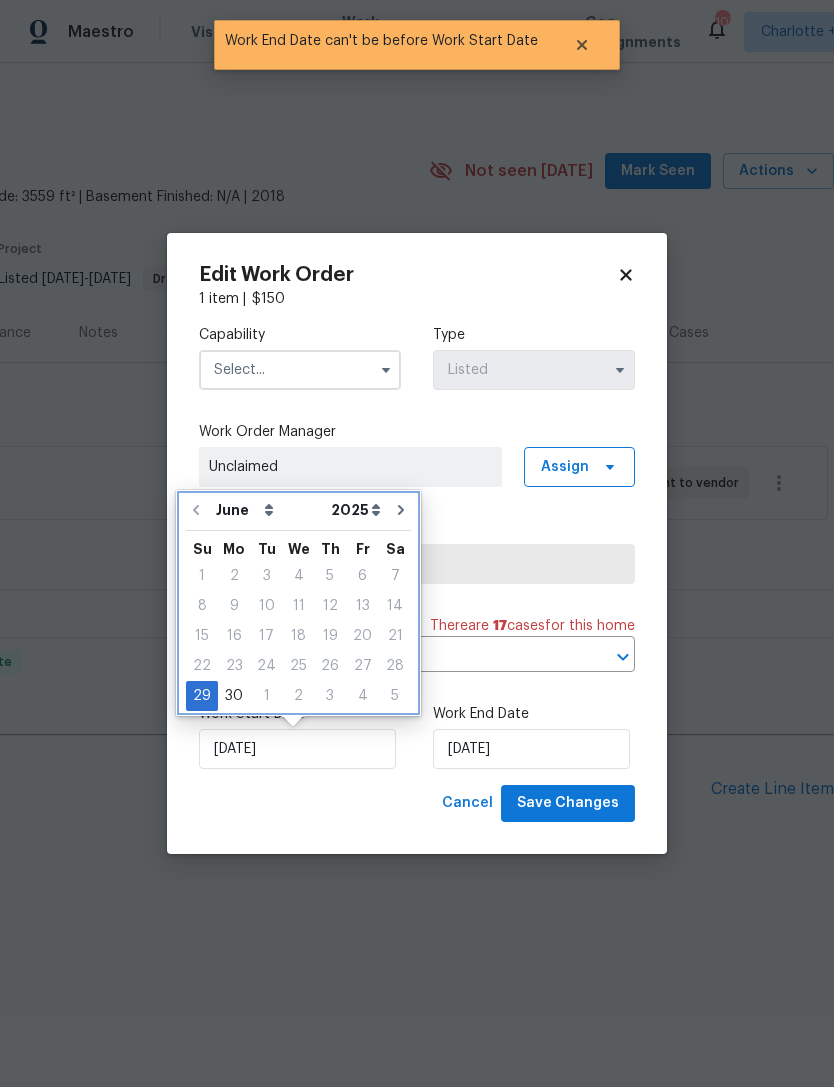 click 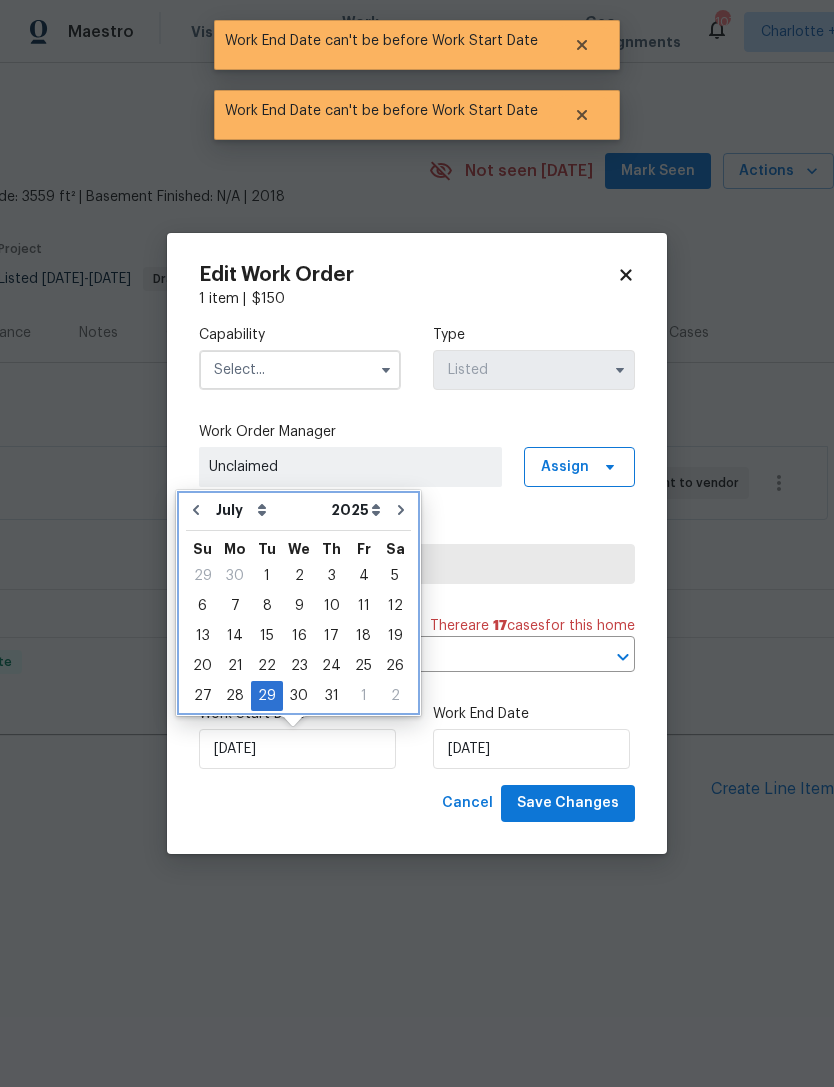 type on "[DATE]" 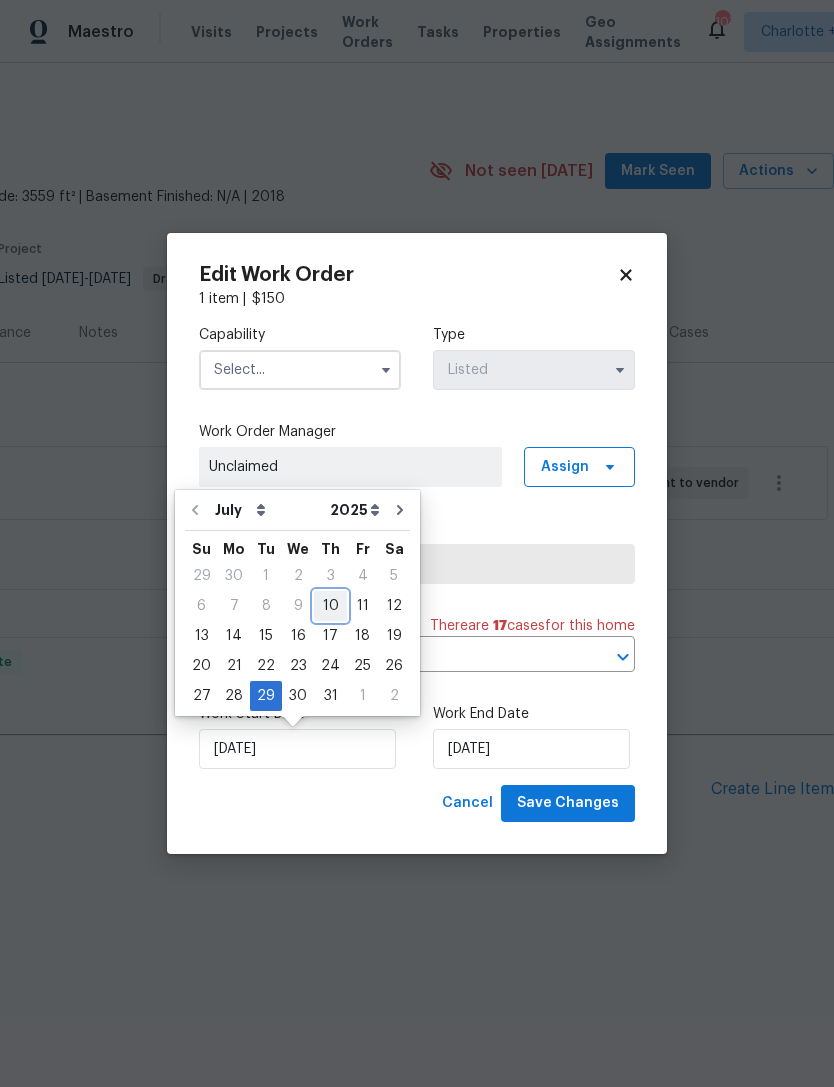 click on "10" at bounding box center [330, 606] 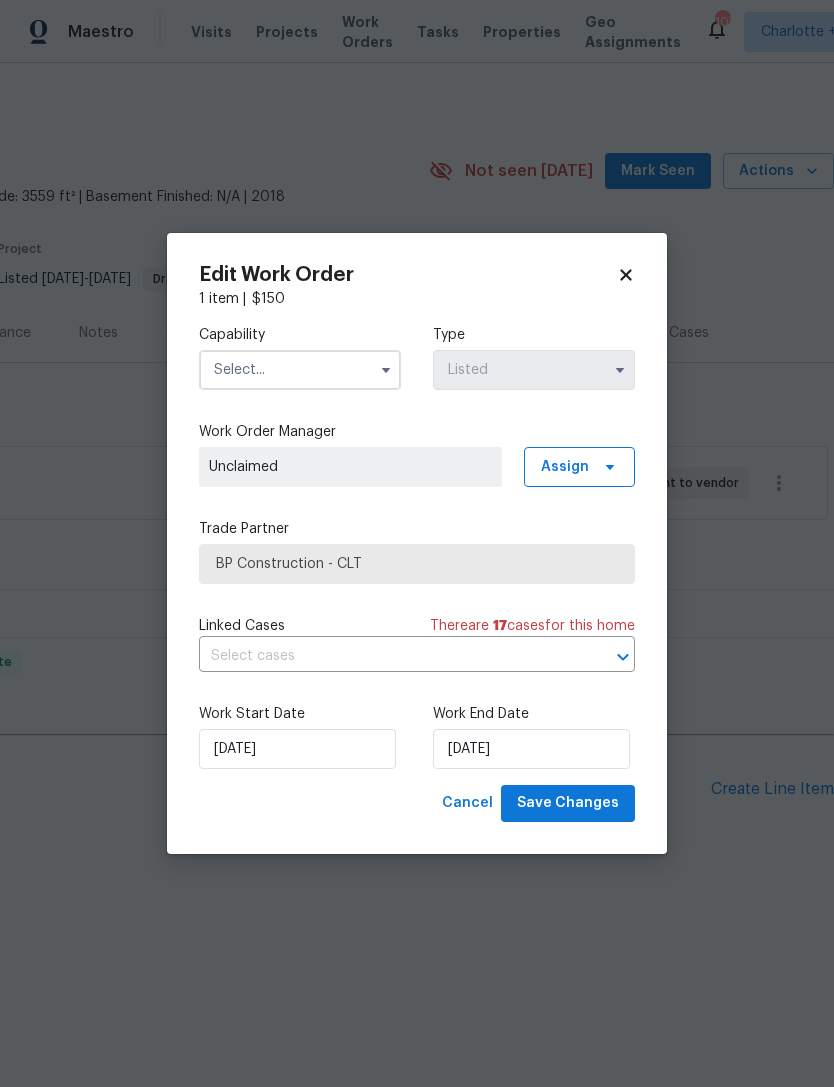 type on "[DATE]" 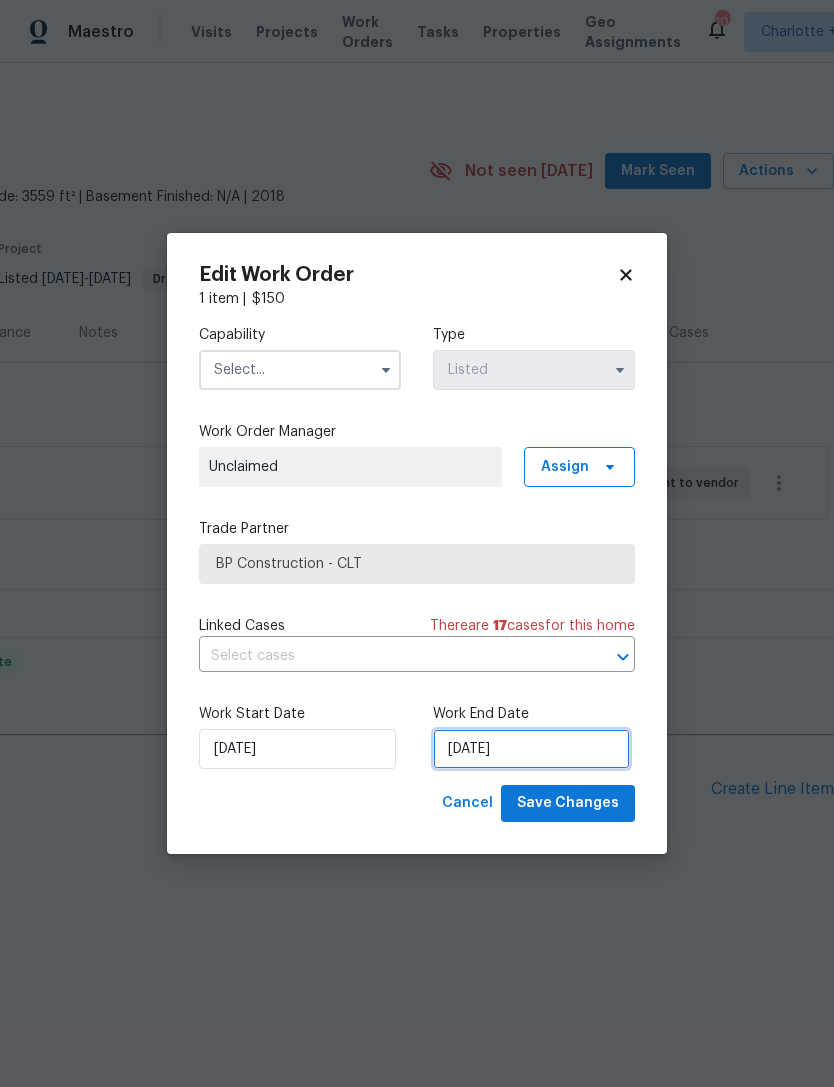 click on "[DATE]" at bounding box center (531, 749) 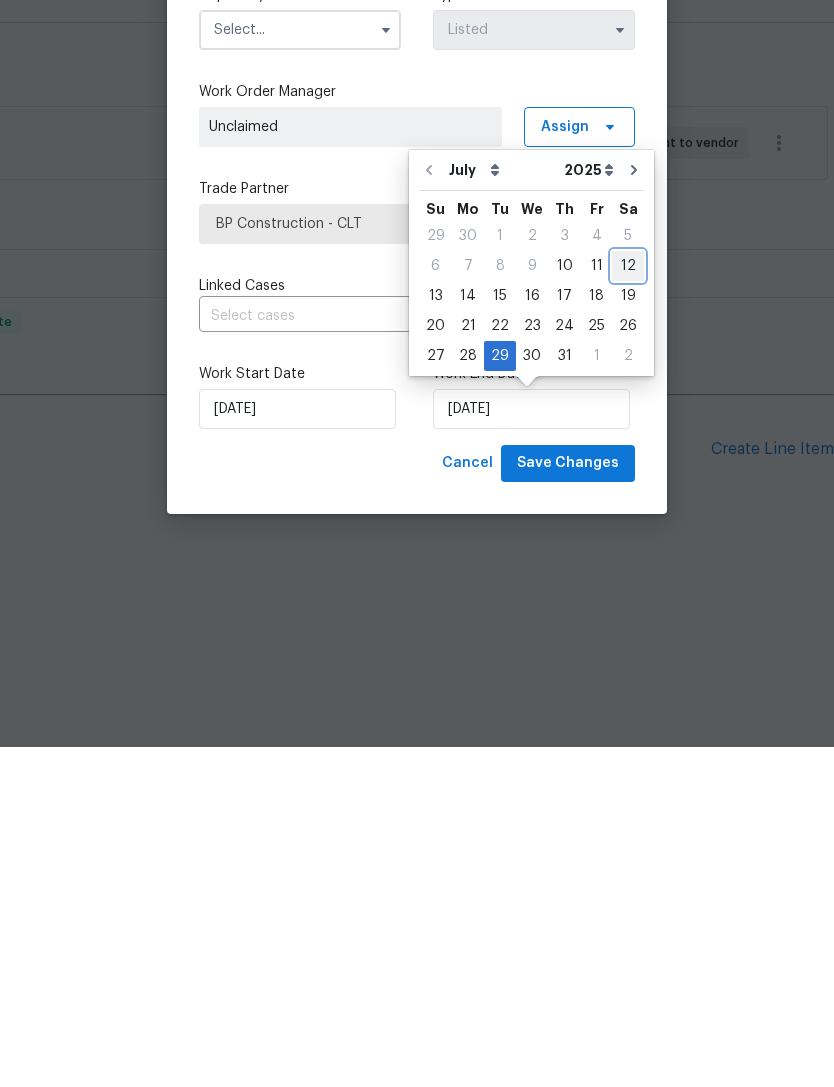 click on "12" at bounding box center [628, 606] 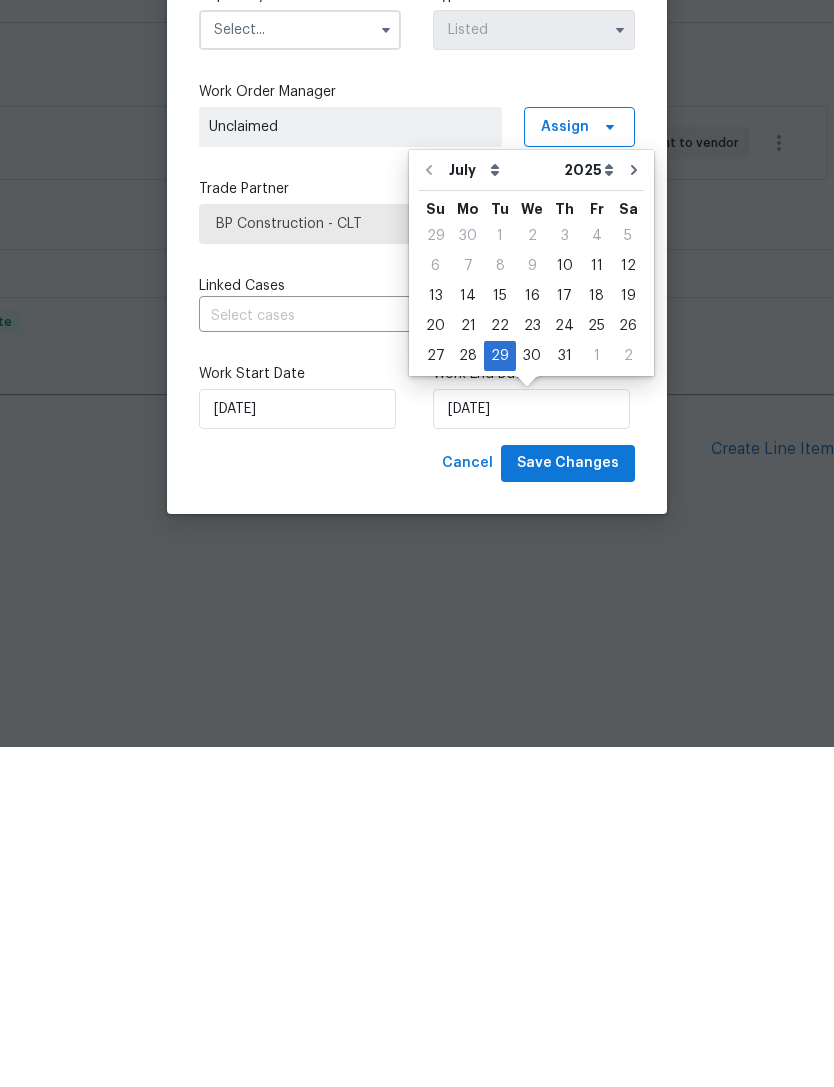 type on "[DATE]" 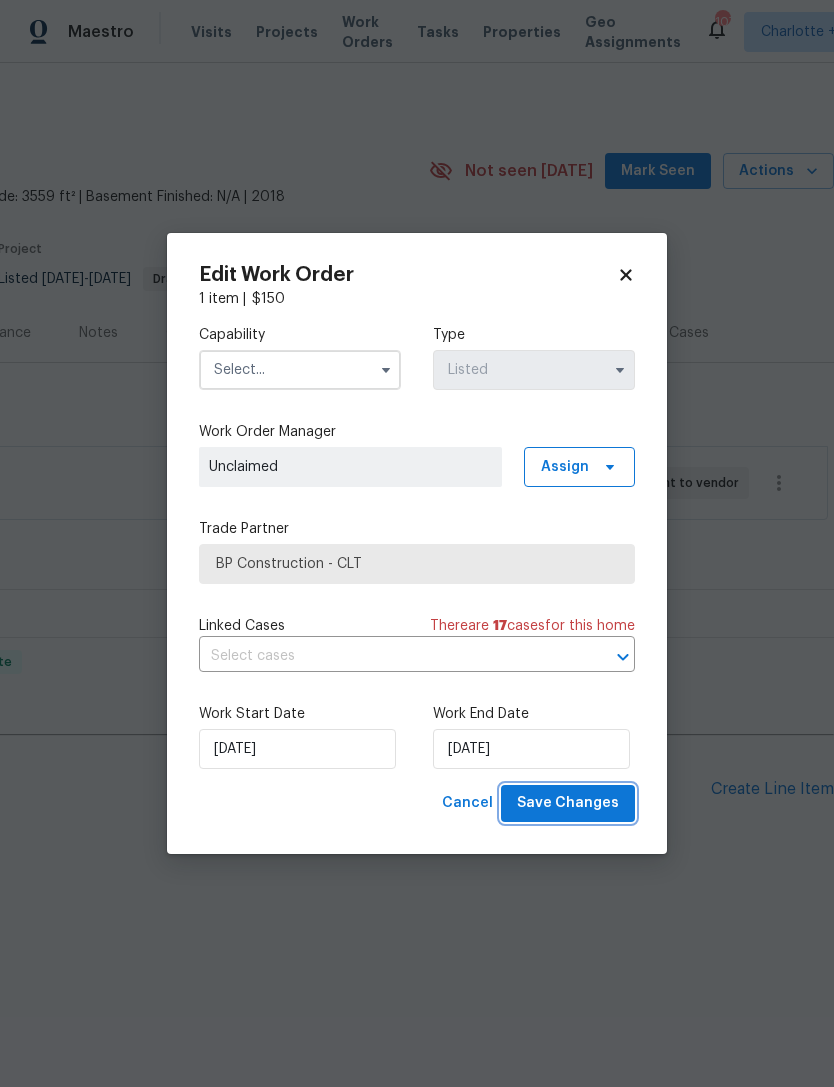 click on "Save Changes" at bounding box center (568, 803) 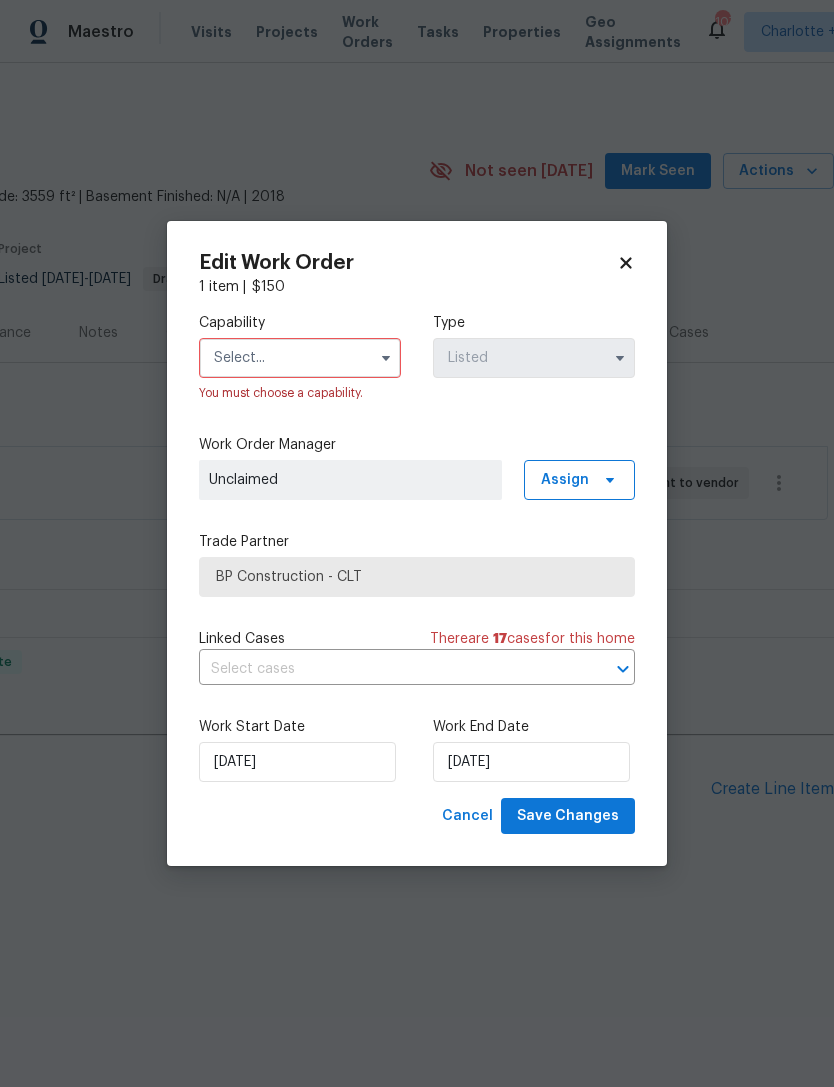 click at bounding box center (300, 358) 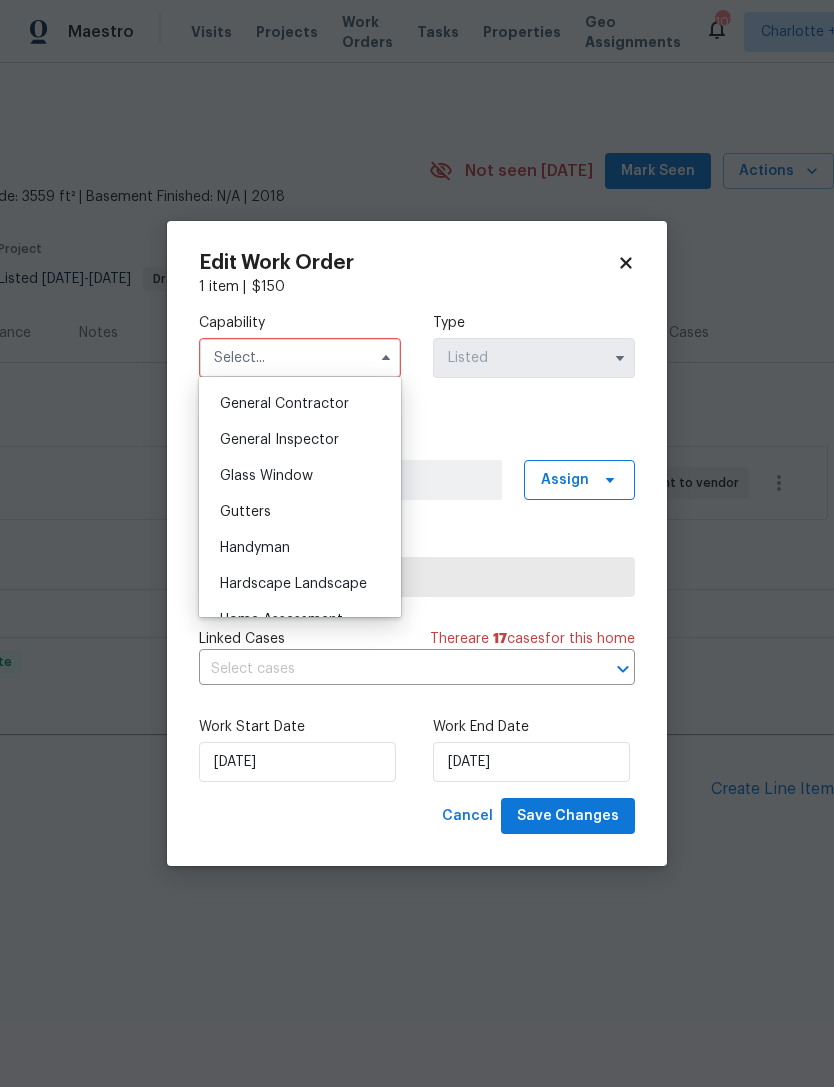 scroll, scrollTop: 942, scrollLeft: 0, axis: vertical 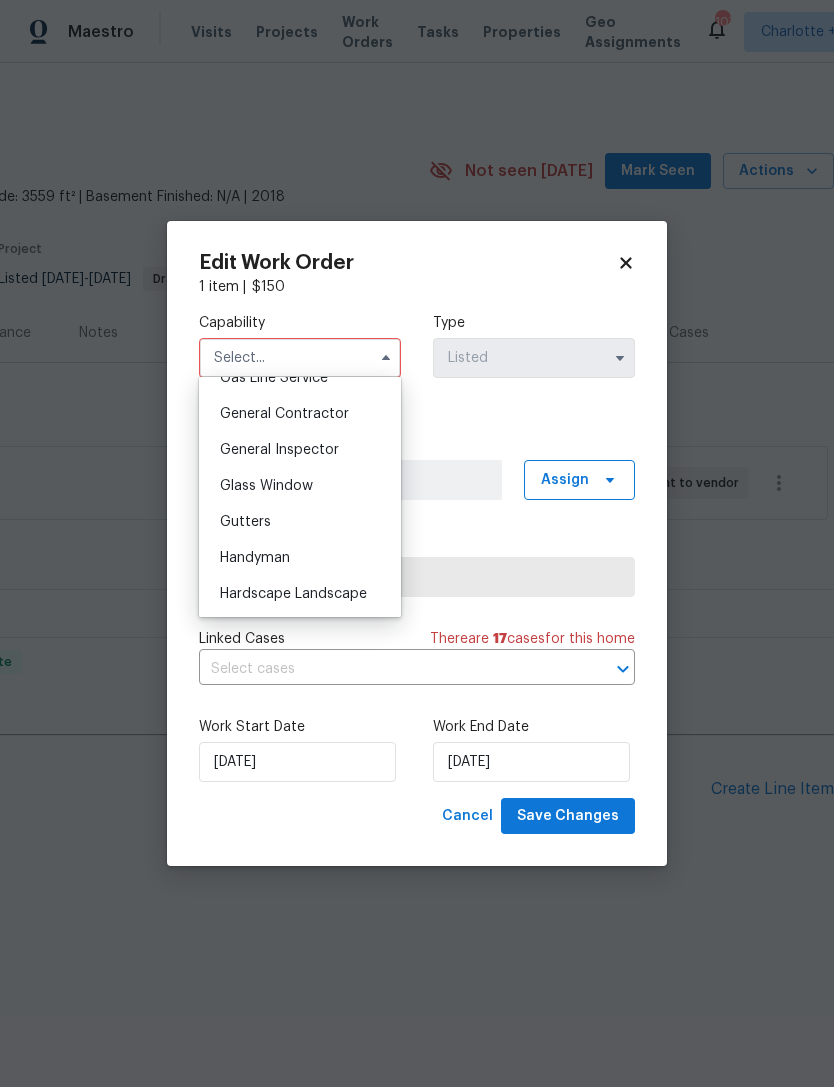 click on "General Contractor" at bounding box center [284, 414] 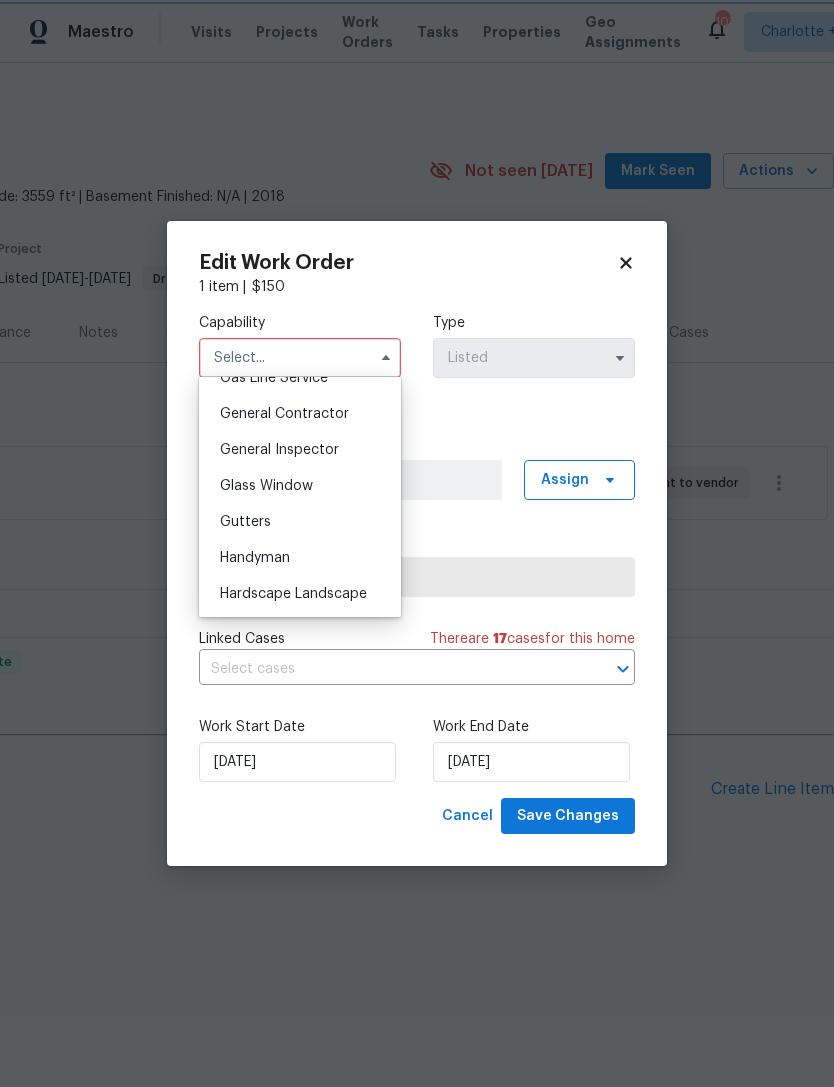 type on "General Contractor" 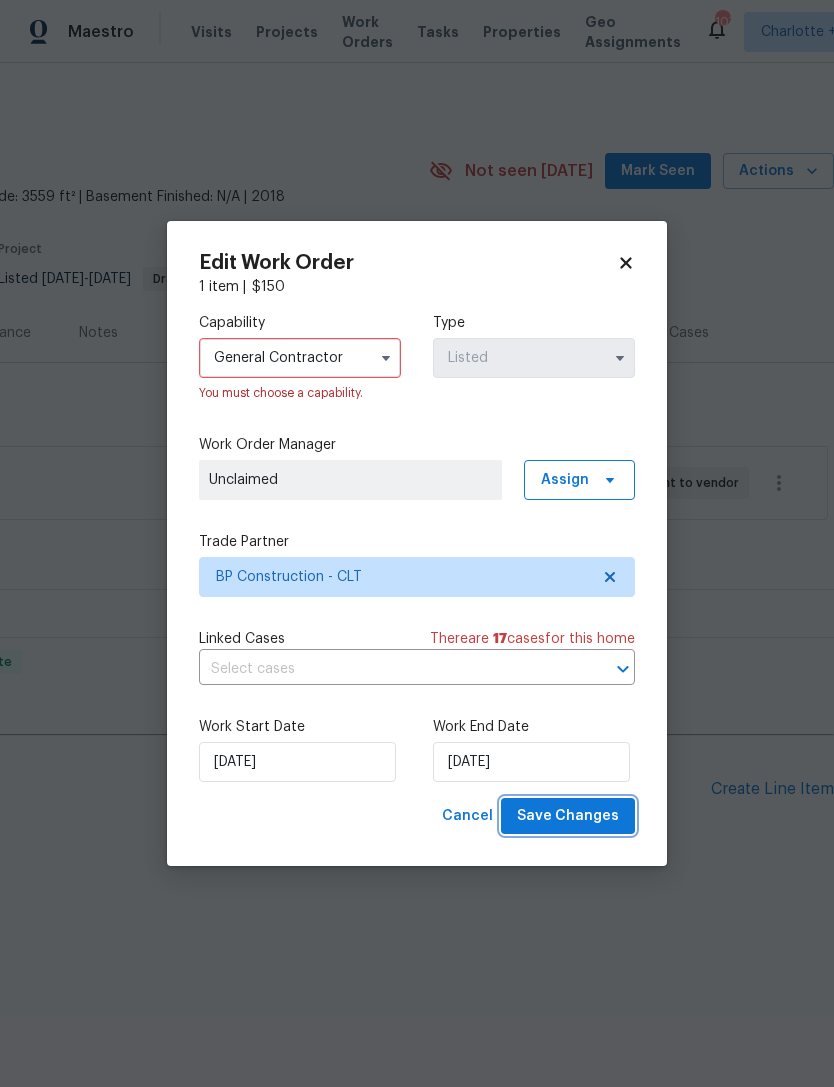 click on "Save Changes" at bounding box center [568, 816] 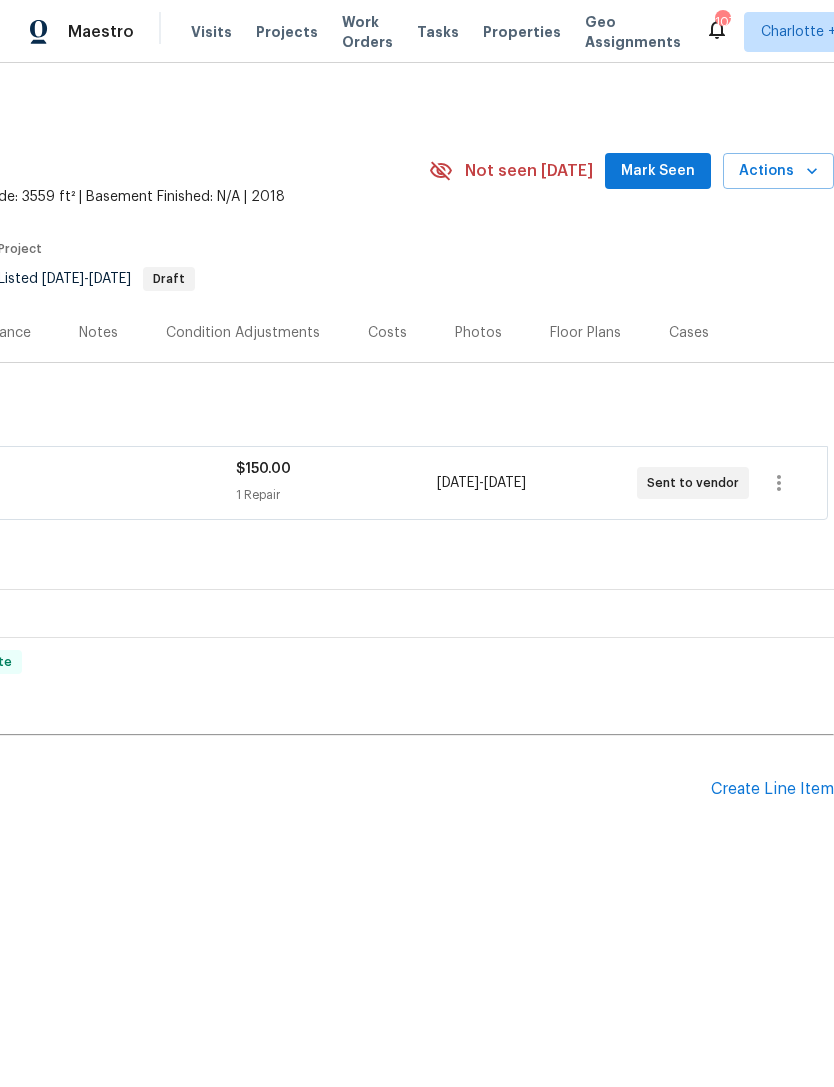 click on "Create Line Item" at bounding box center [772, 789] 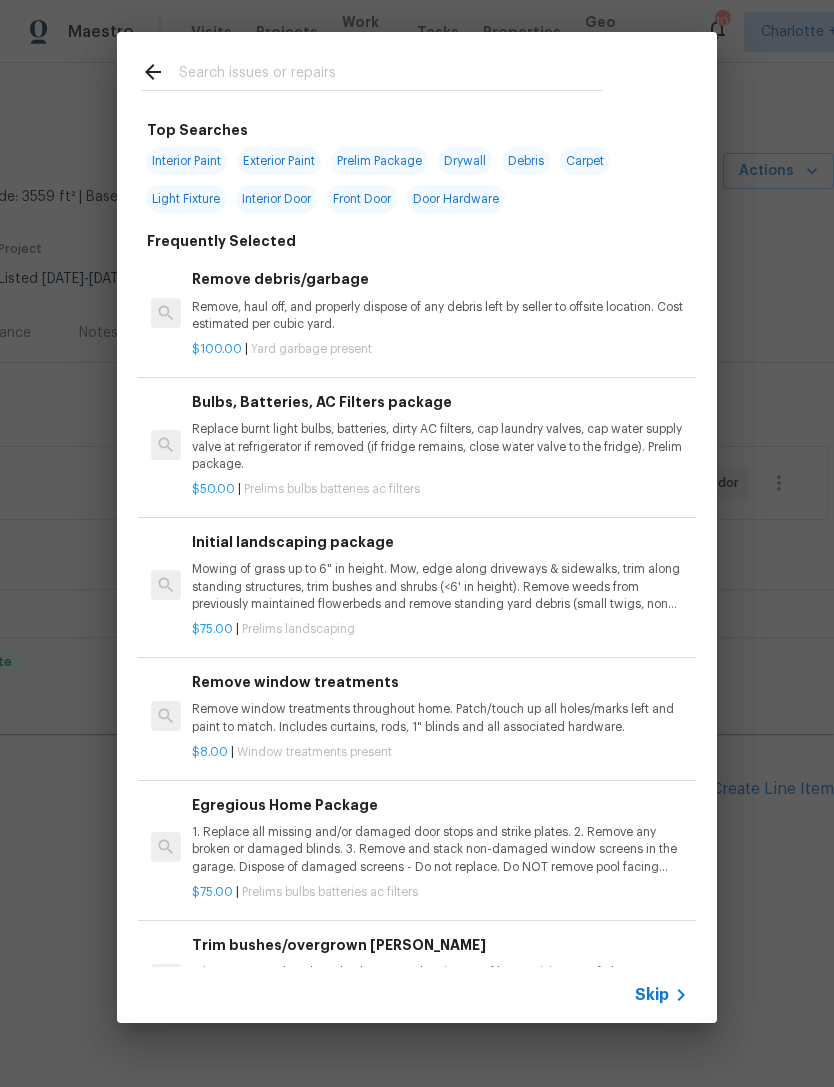 click at bounding box center [391, 75] 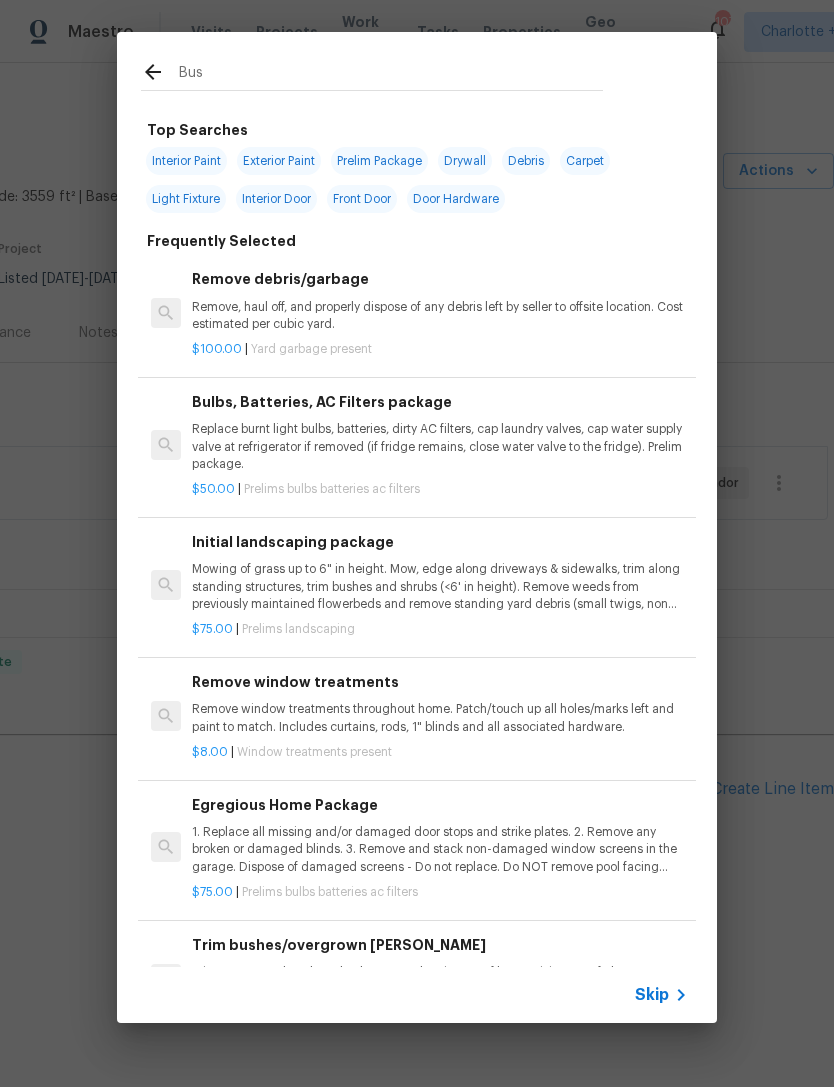 type on "[PERSON_NAME]" 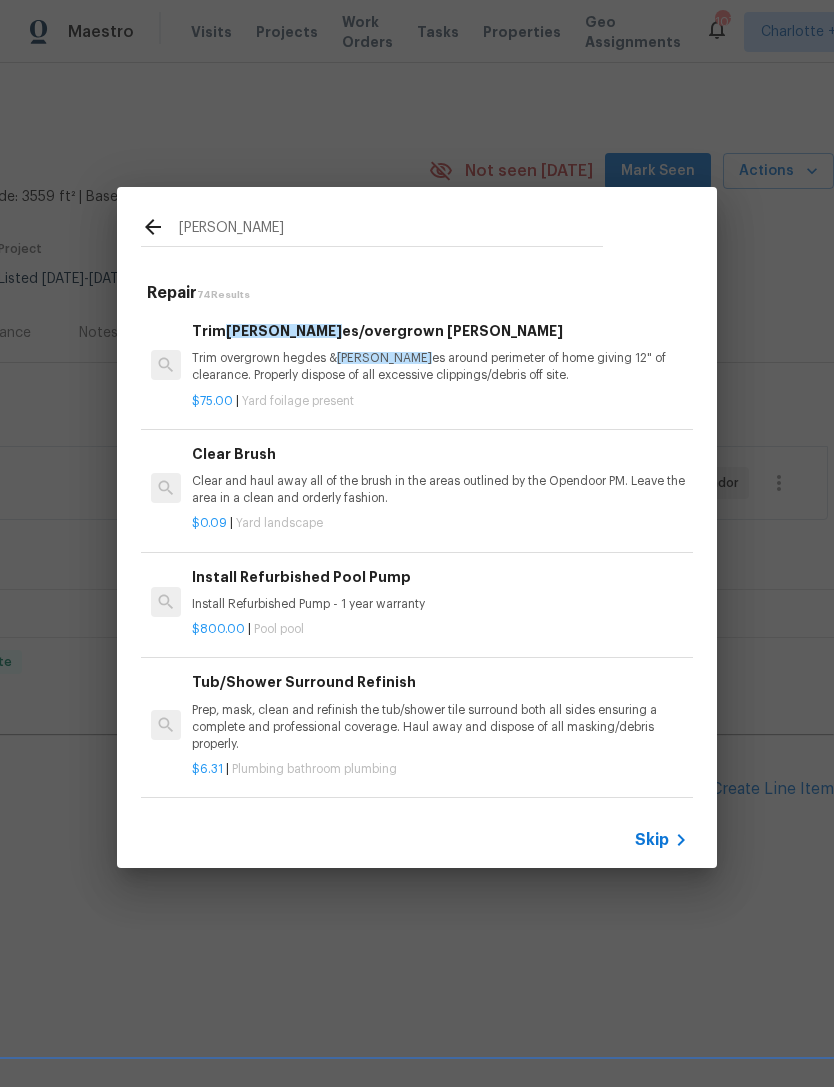 click on "Trim overgrown hegdes &  [PERSON_NAME] around perimeter of home giving 12" of clearance. Properly dispose of all excessive clippings/debris off site." at bounding box center (440, 367) 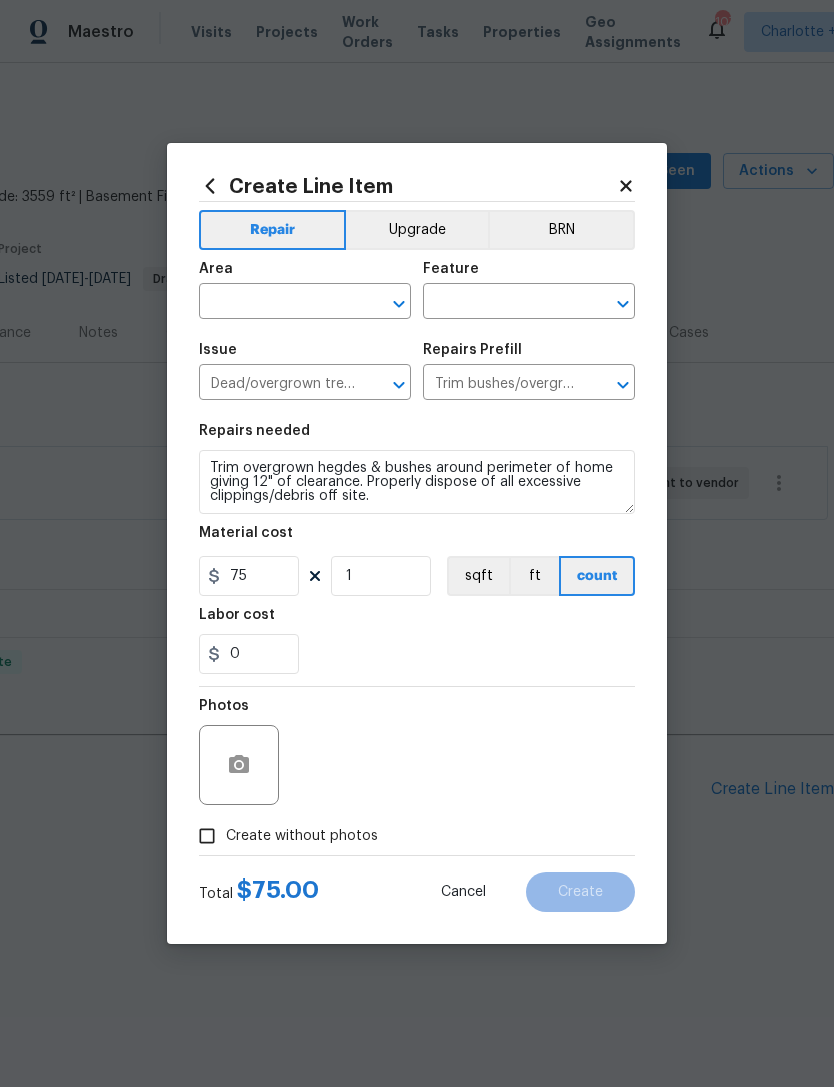 click at bounding box center (501, 303) 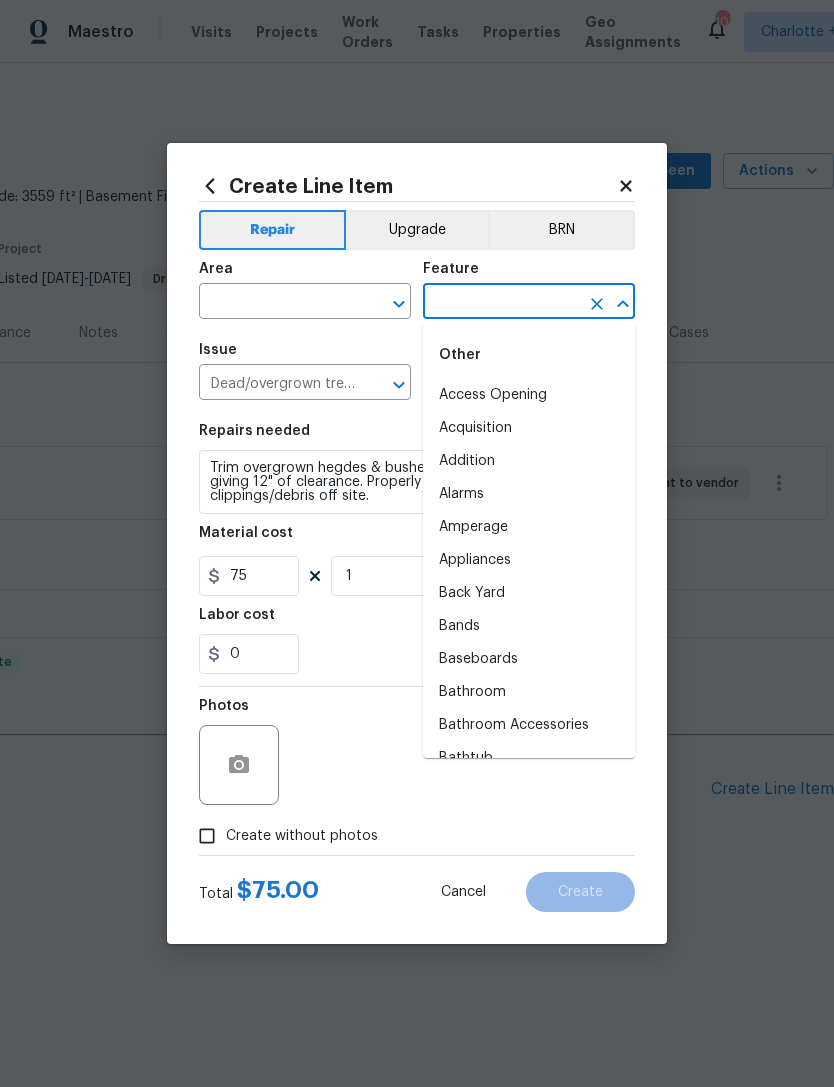 click at bounding box center (277, 303) 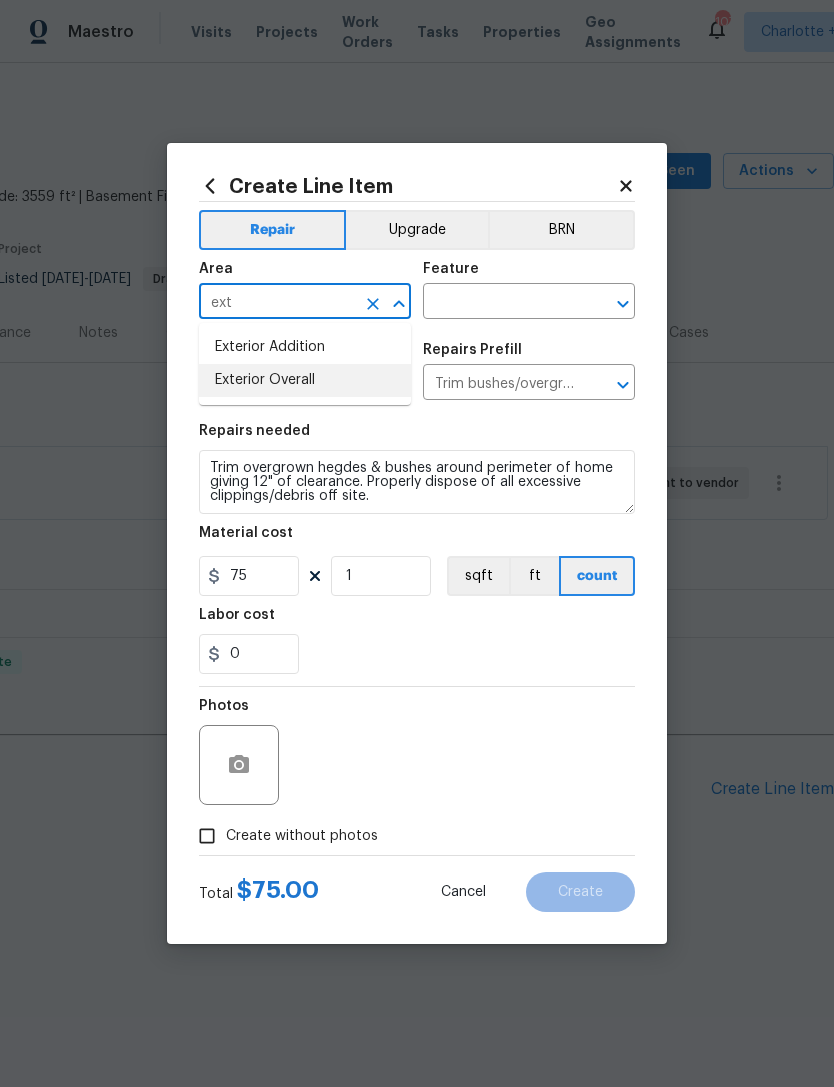 click on "Exterior Overall" at bounding box center (305, 380) 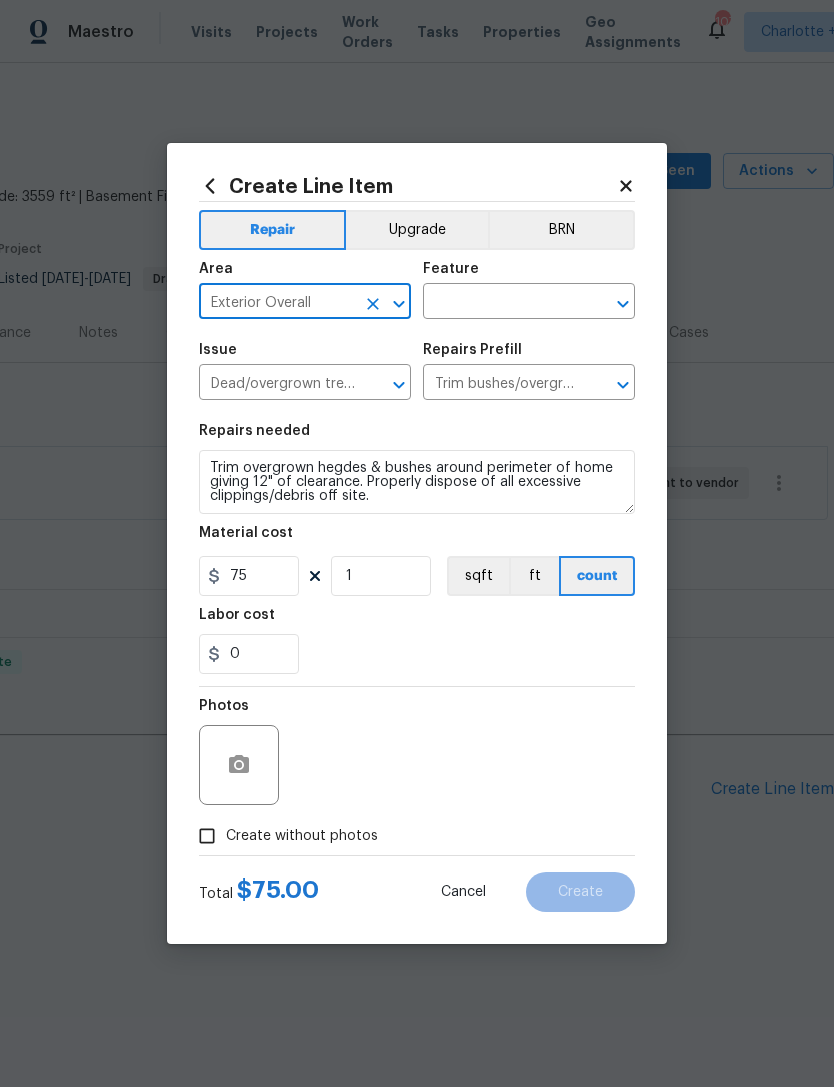 click at bounding box center (501, 303) 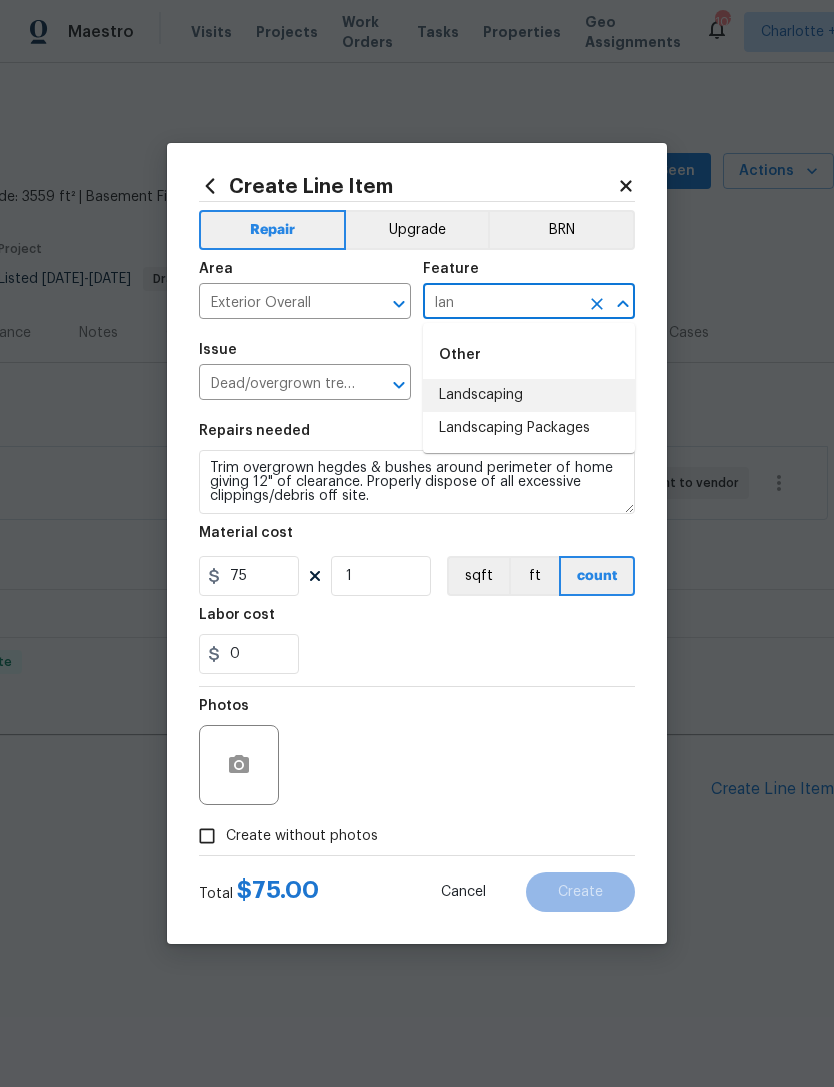 click on "Landscaping" at bounding box center (529, 395) 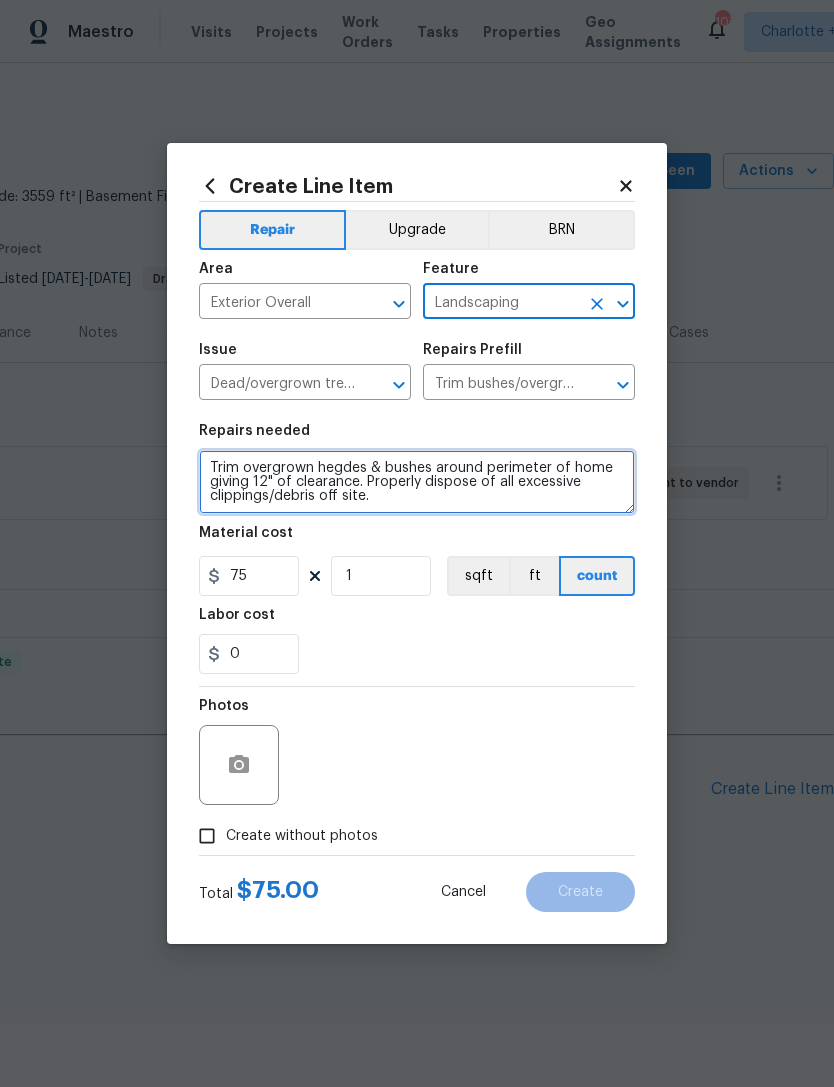 click on "Trim overgrown hegdes & bushes around perimeter of home giving 12" of clearance. Properly dispose of all excessive clippings/debris off site." at bounding box center (417, 482) 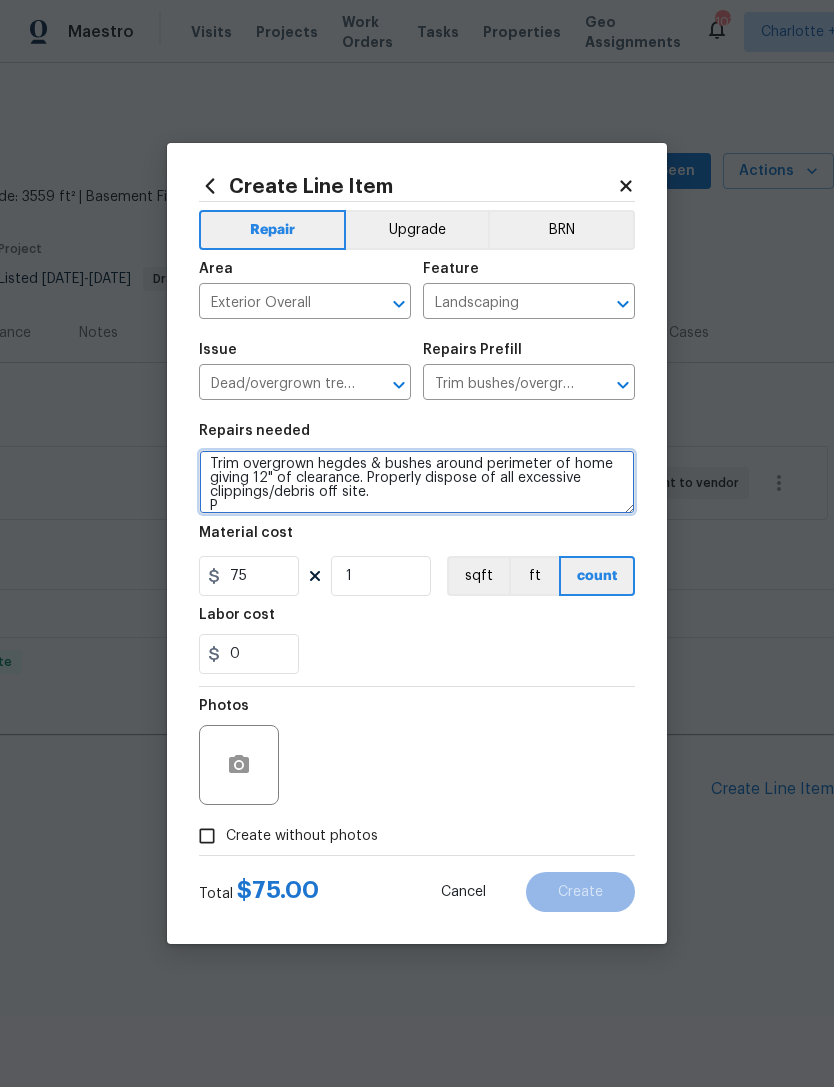 scroll, scrollTop: 4, scrollLeft: 0, axis: vertical 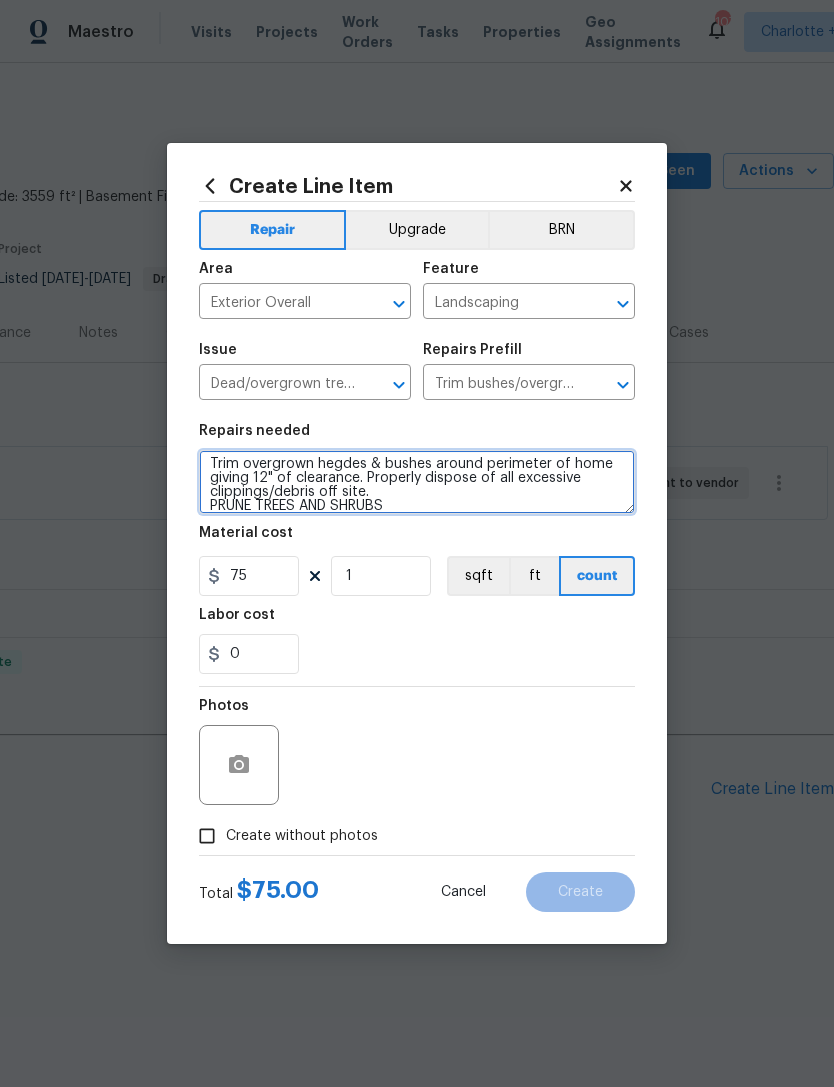 type on "Trim overgrown hegdes & bushes around perimeter of home giving 12" of clearance. Properly dispose of all excessive clippings/debris off site.
PRUNE TREES AND SHRUBS" 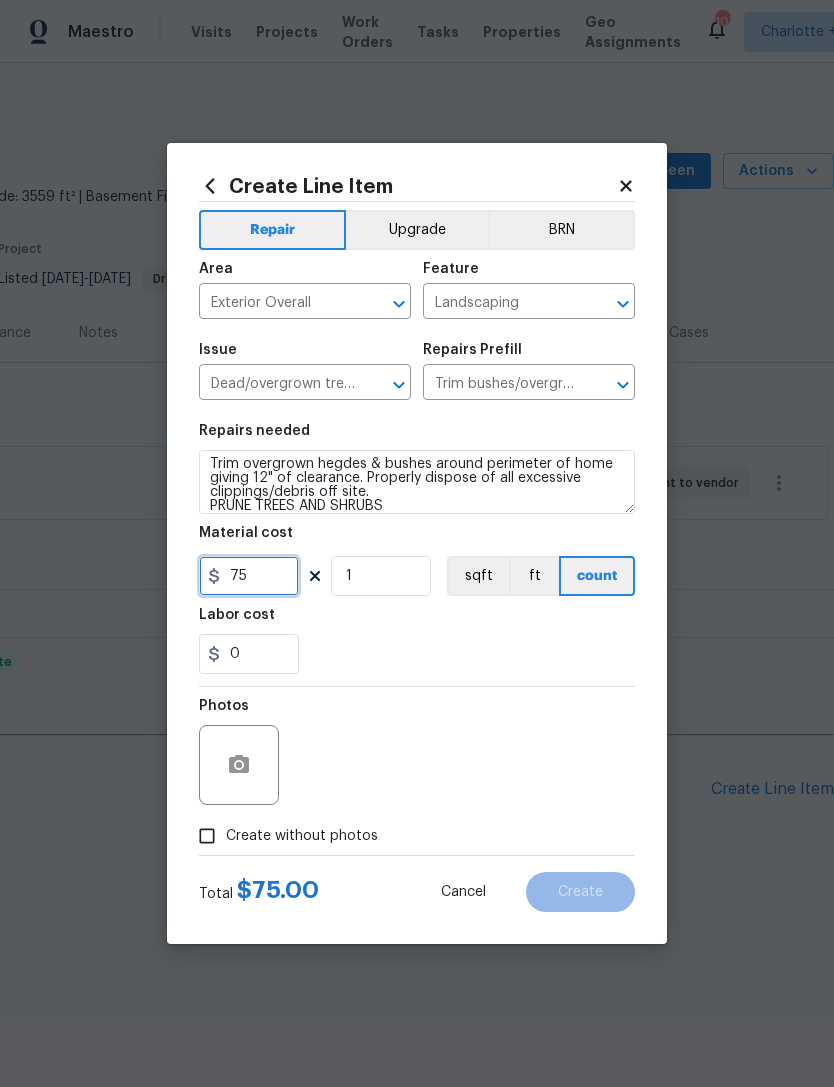 click on "75" at bounding box center [249, 576] 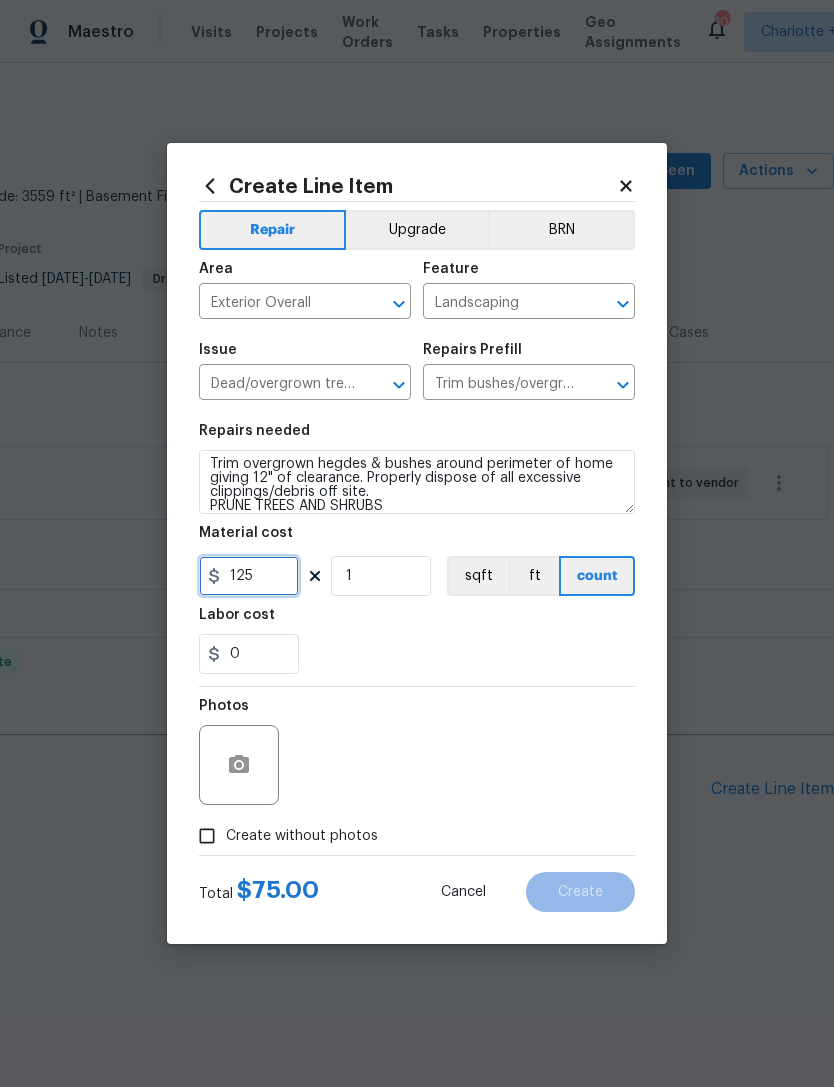 type on "125" 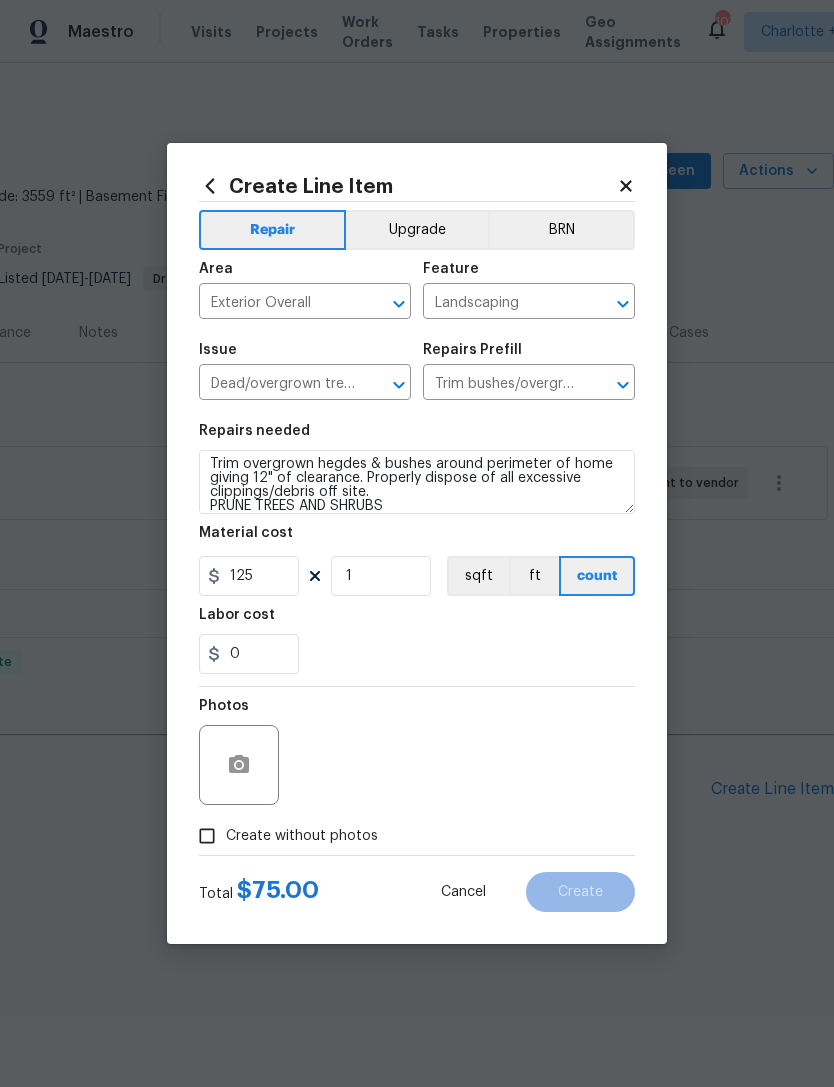 click on "0" at bounding box center [417, 654] 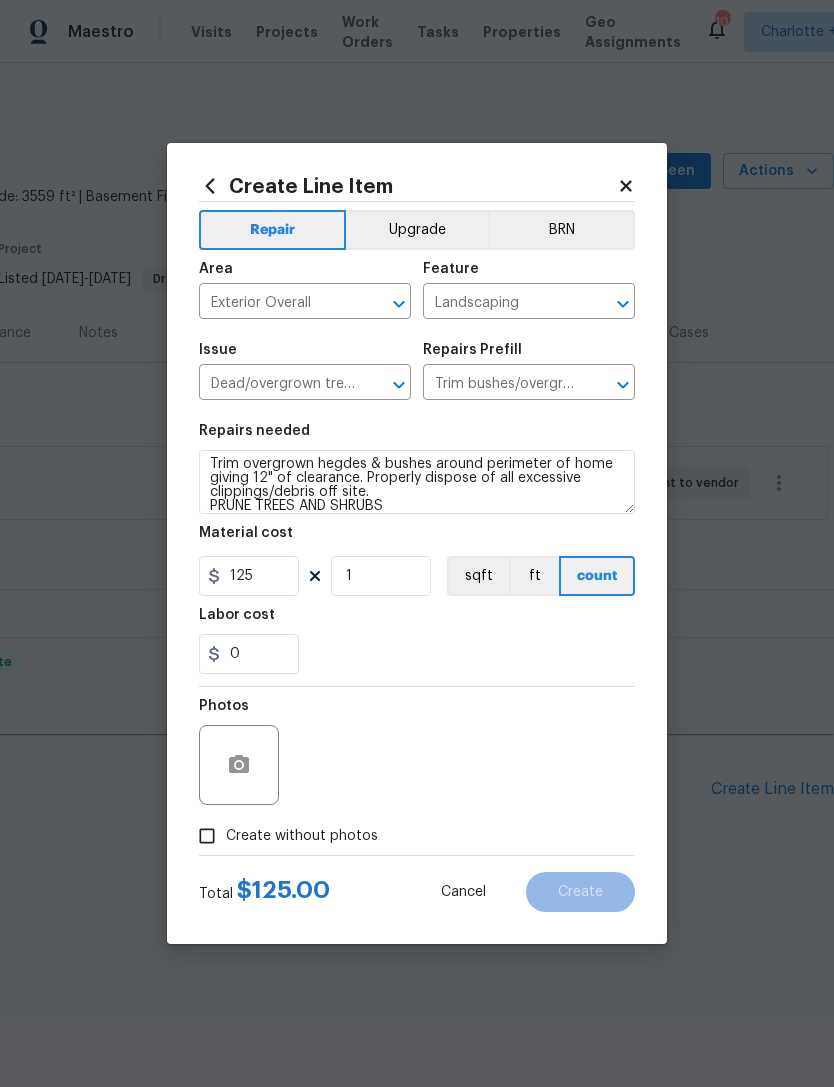 click on "Create without photos" at bounding box center (207, 836) 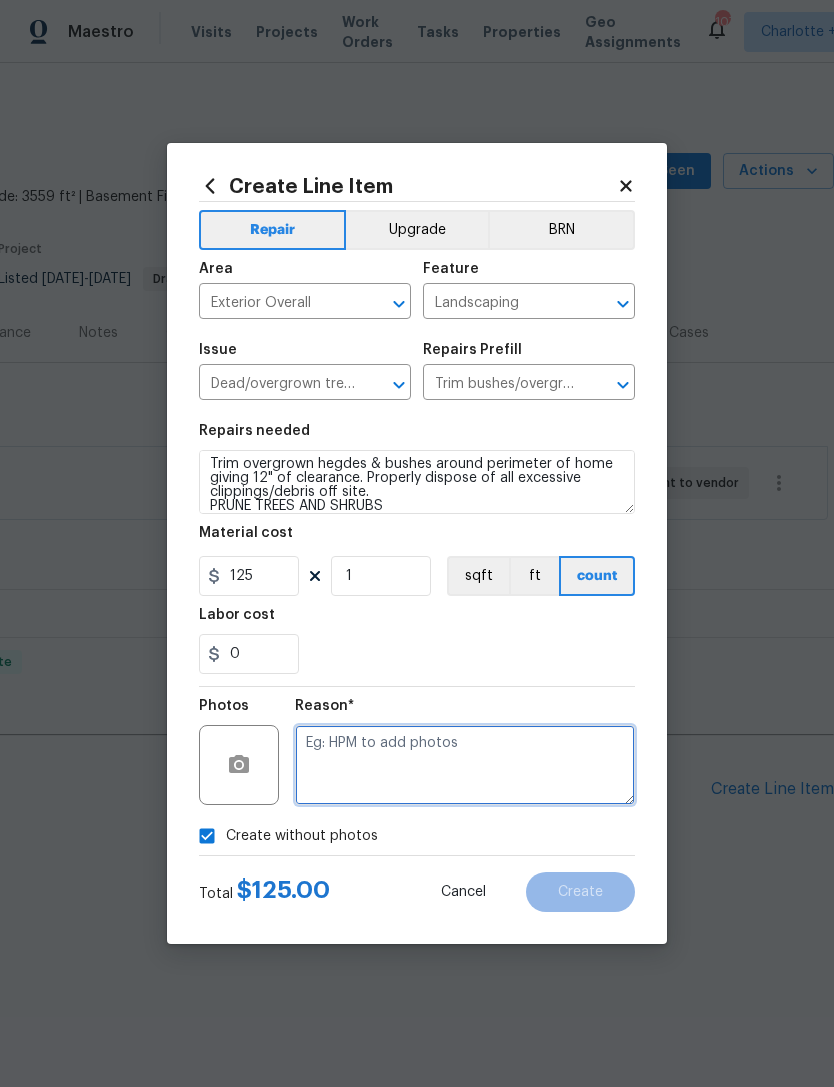 click at bounding box center (465, 765) 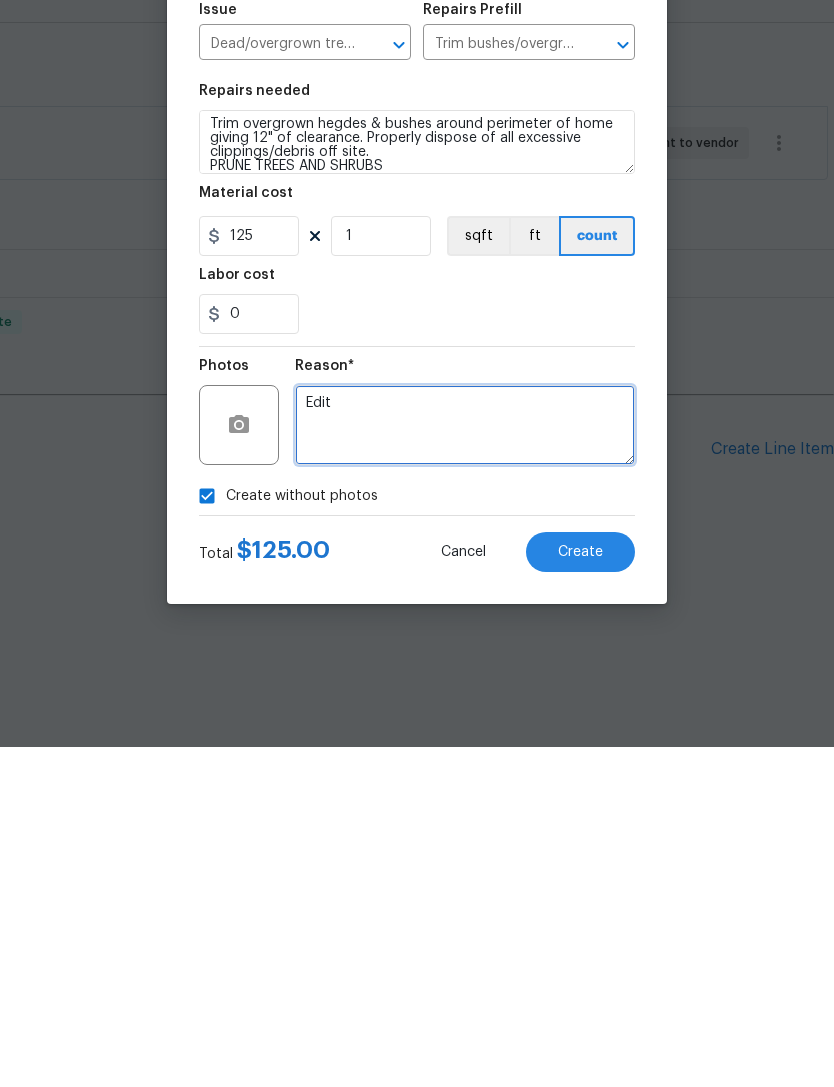 type on "Edit" 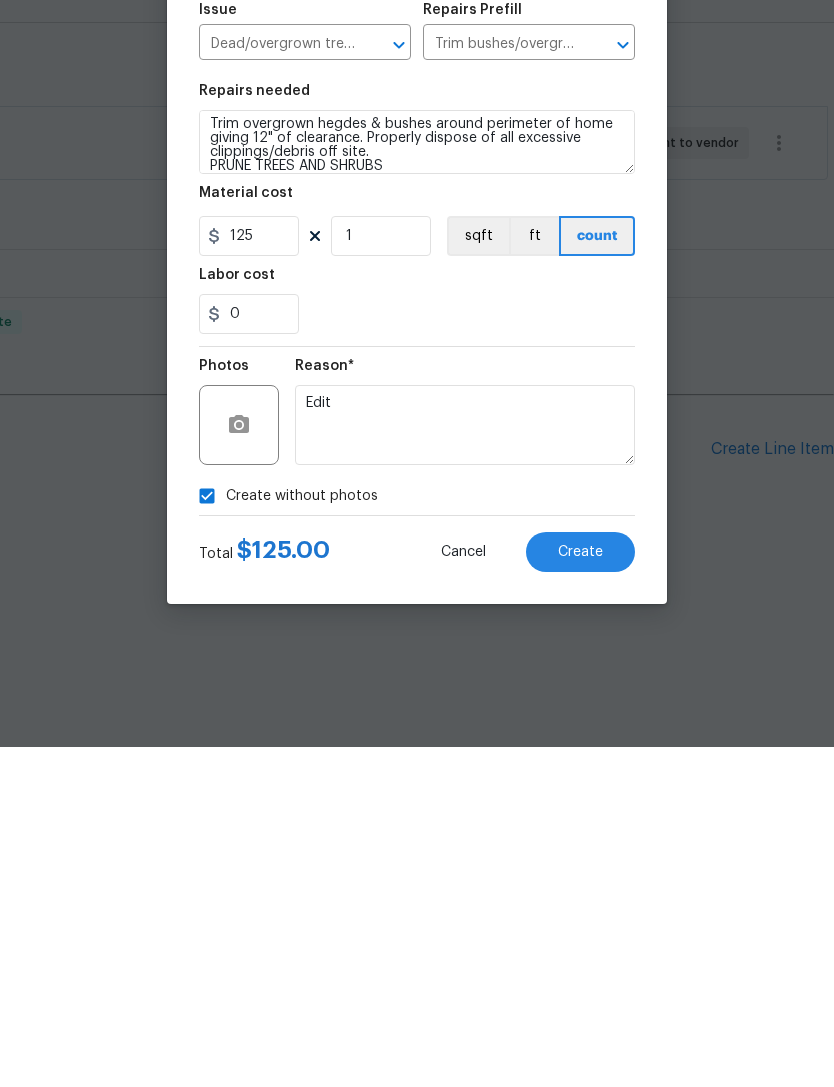 click on "Create" at bounding box center (580, 892) 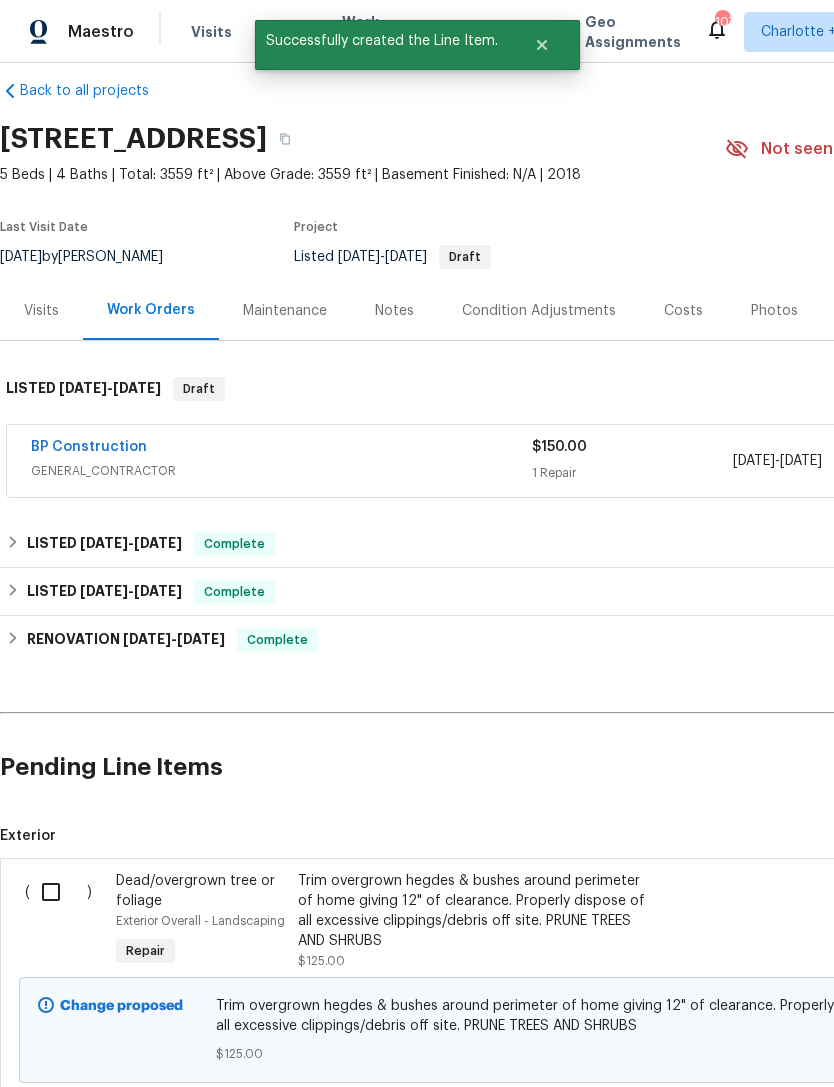 scroll, scrollTop: 22, scrollLeft: 0, axis: vertical 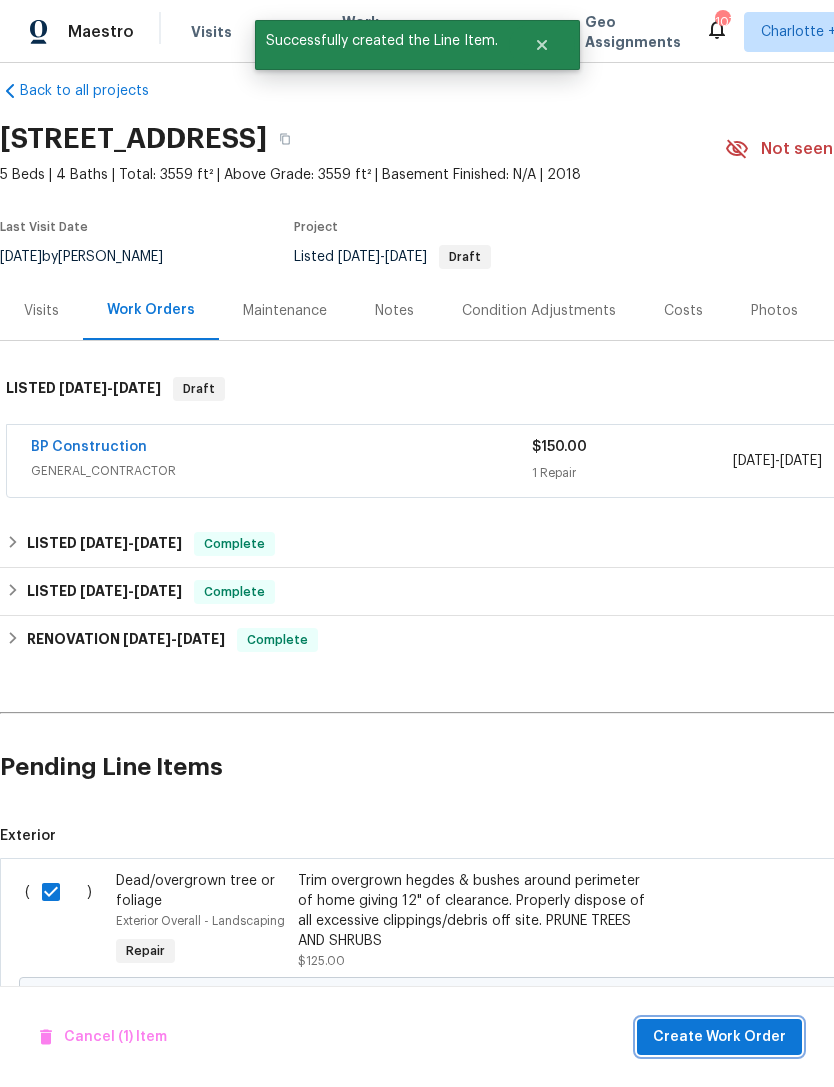 click on "Create Work Order" at bounding box center (719, 1037) 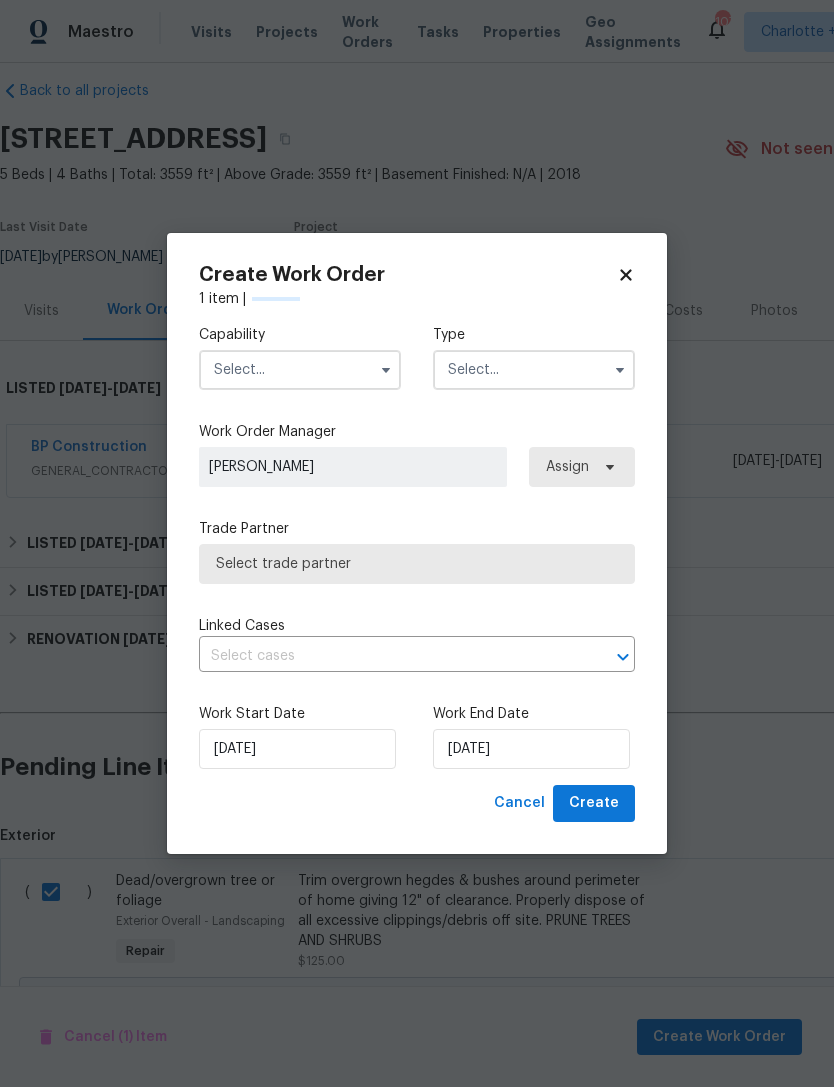 click at bounding box center (300, 370) 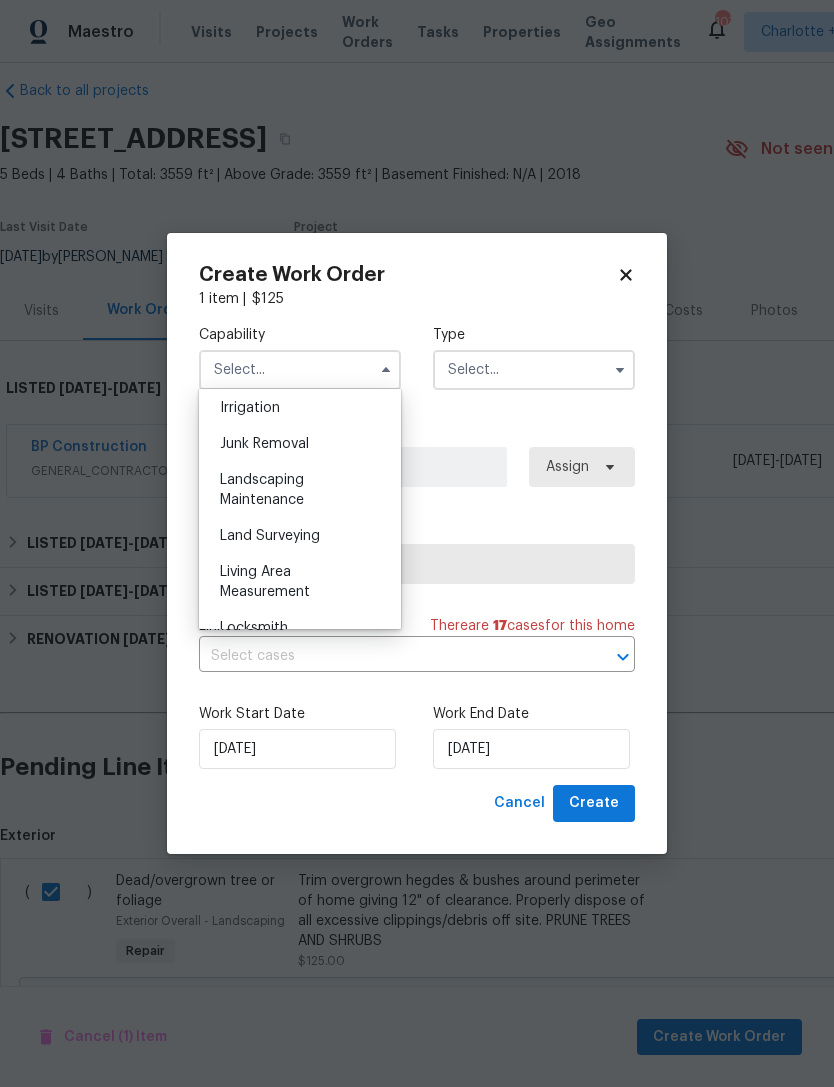 scroll, scrollTop: 1249, scrollLeft: 0, axis: vertical 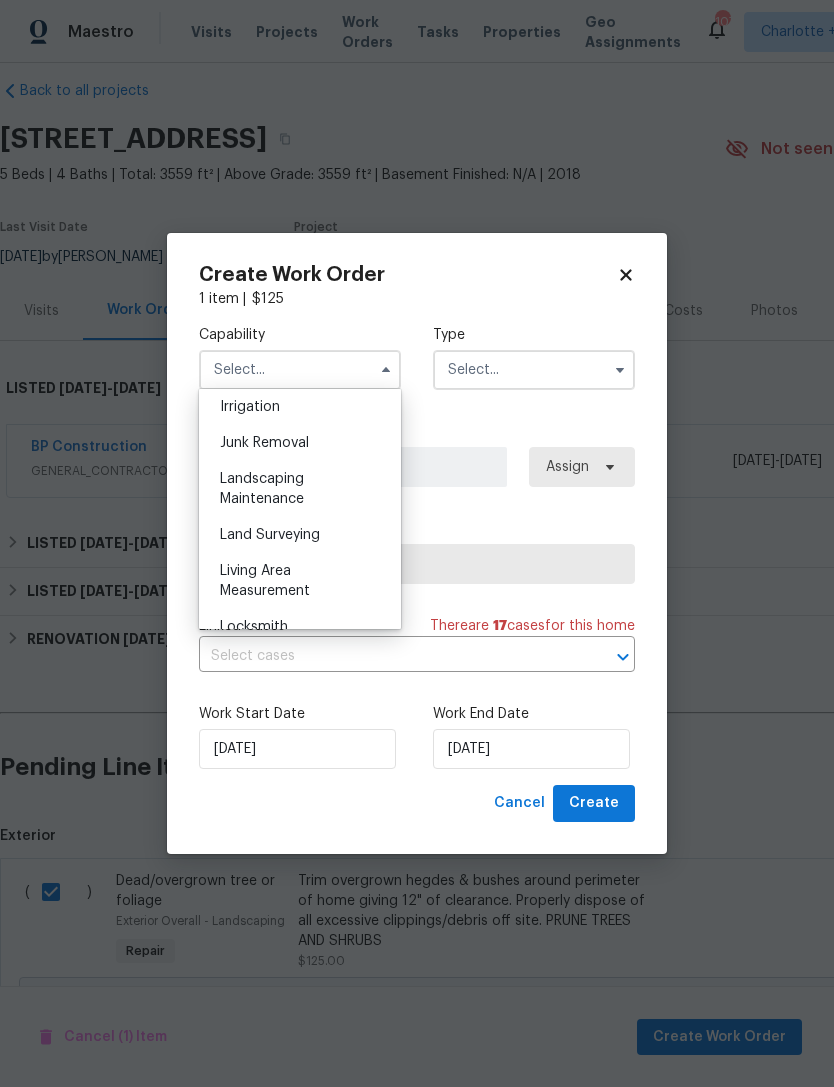 click on "Landscaping Maintenance" at bounding box center (262, 489) 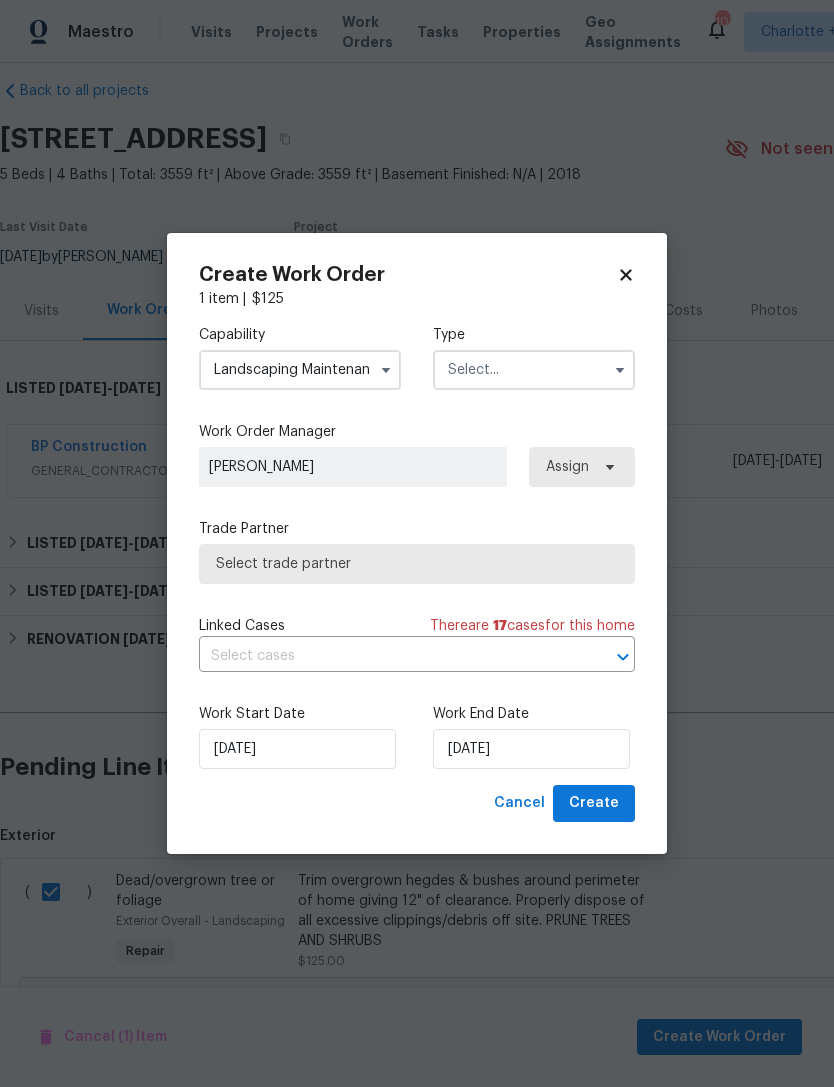 click at bounding box center [534, 370] 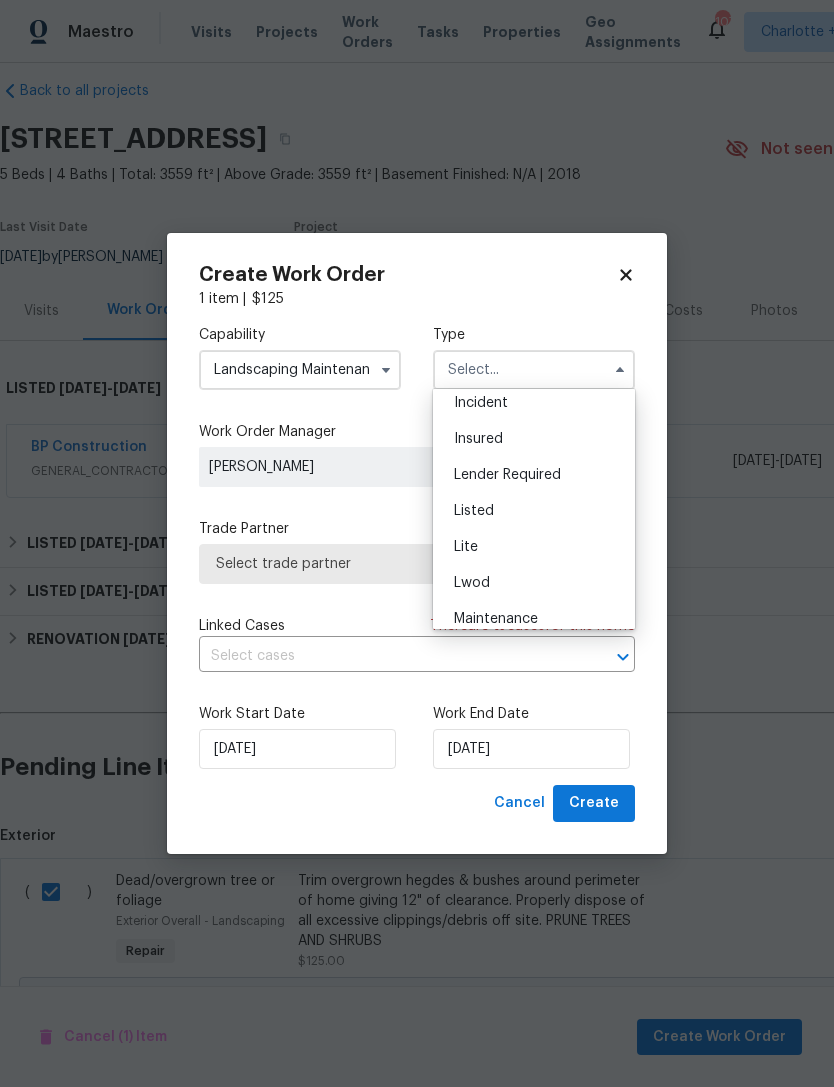 scroll, scrollTop: 90, scrollLeft: 0, axis: vertical 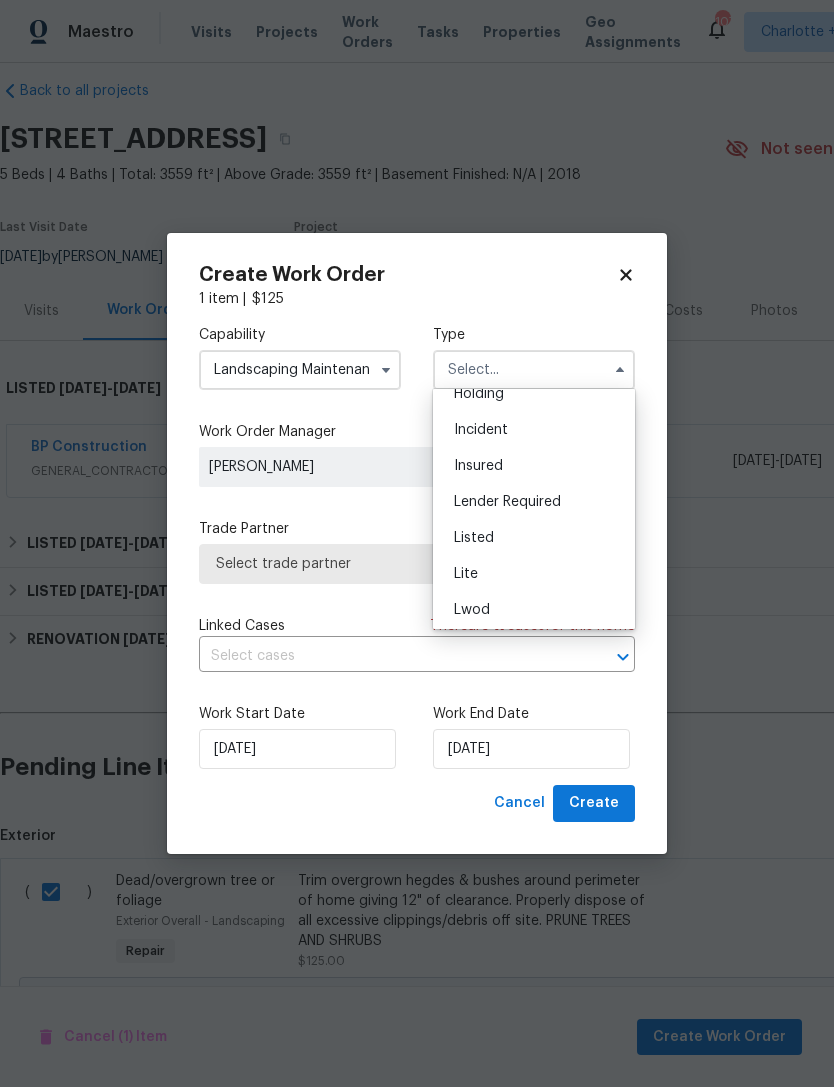 click on "Listed" at bounding box center [534, 538] 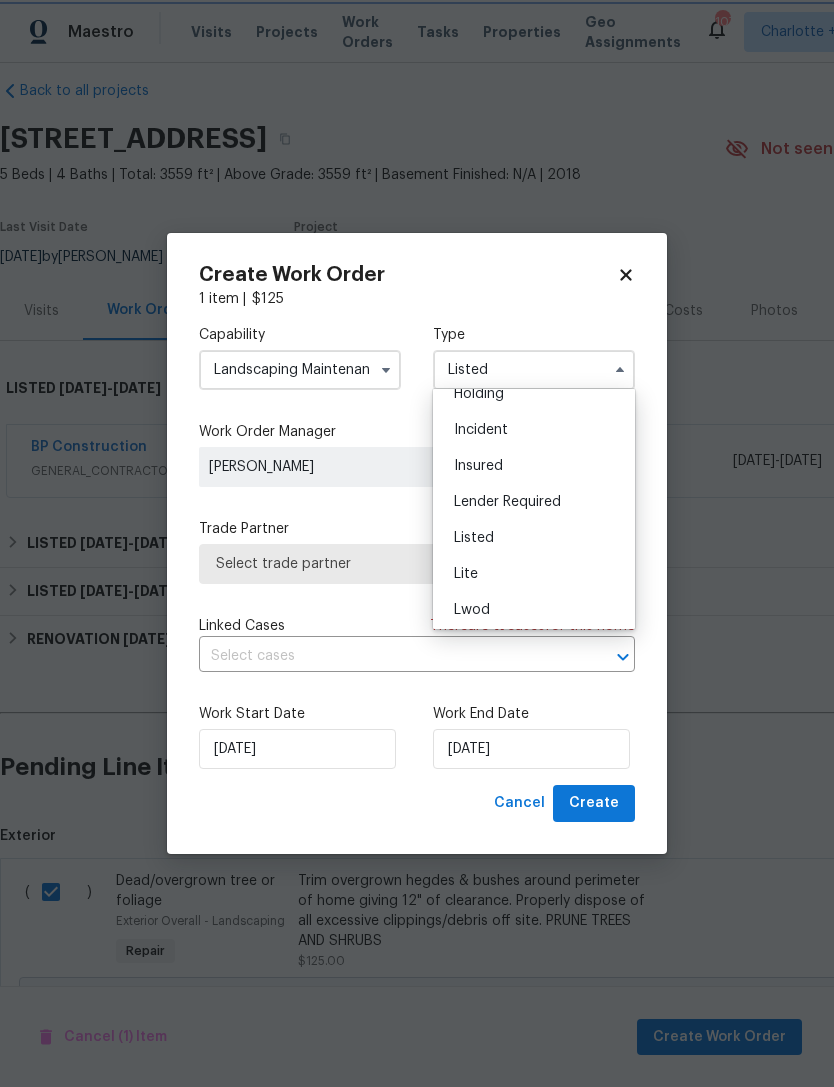 scroll, scrollTop: 0, scrollLeft: 0, axis: both 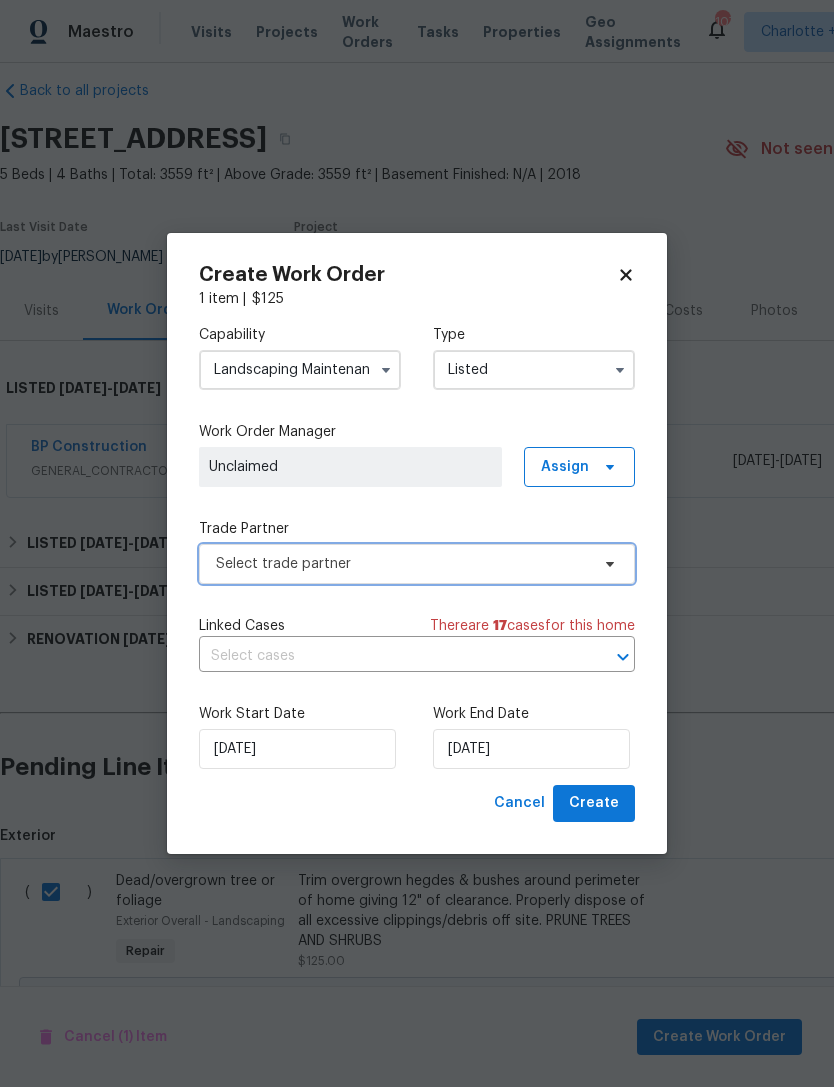click on "Select trade partner" at bounding box center (402, 564) 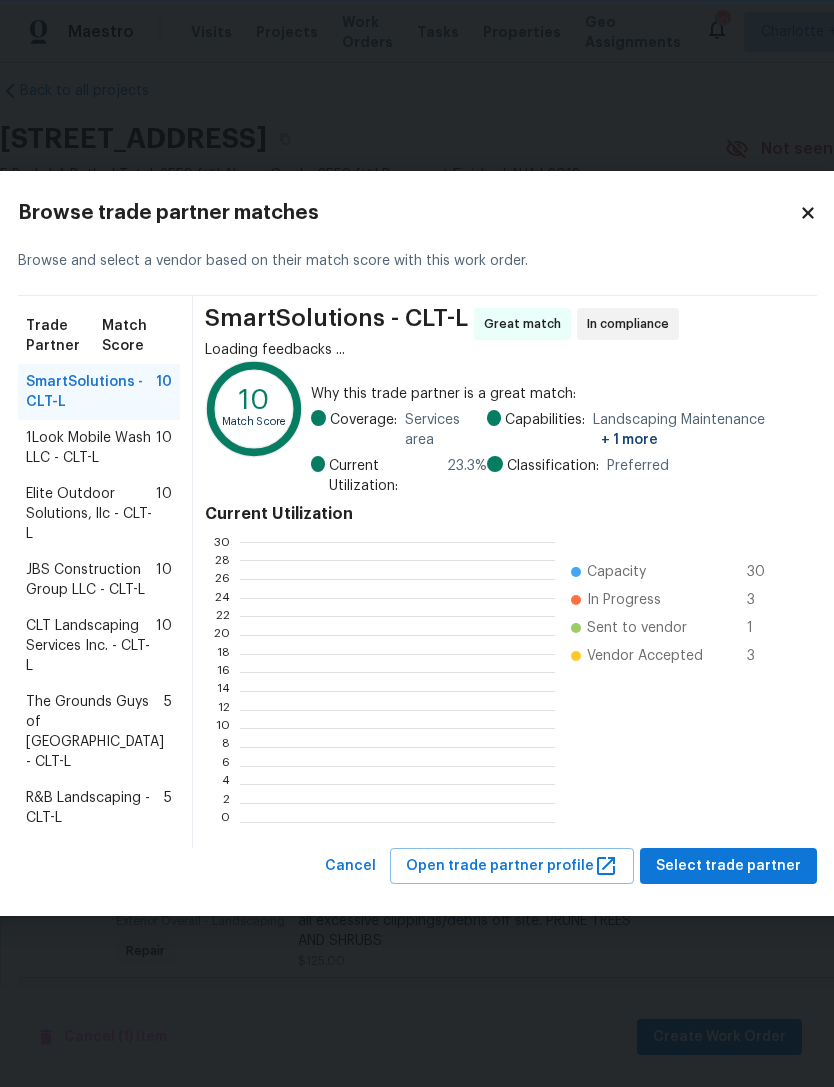 scroll, scrollTop: 2, scrollLeft: 2, axis: both 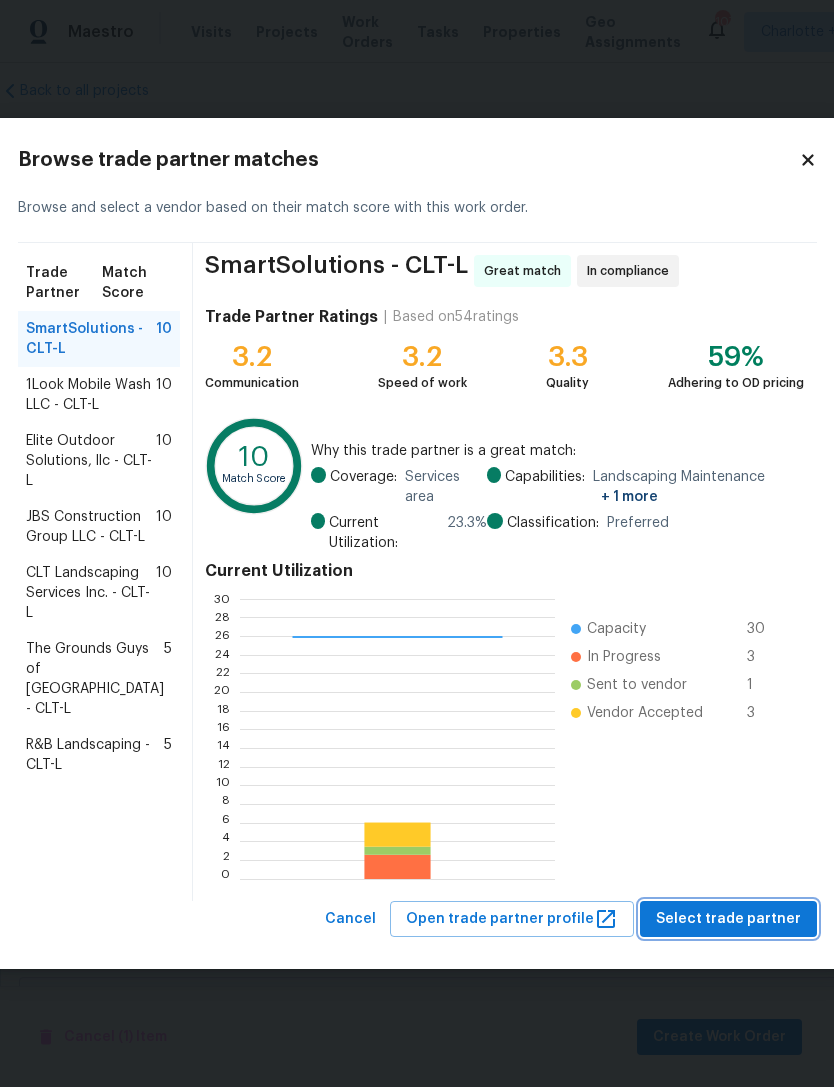 click on "Select trade partner" at bounding box center [728, 919] 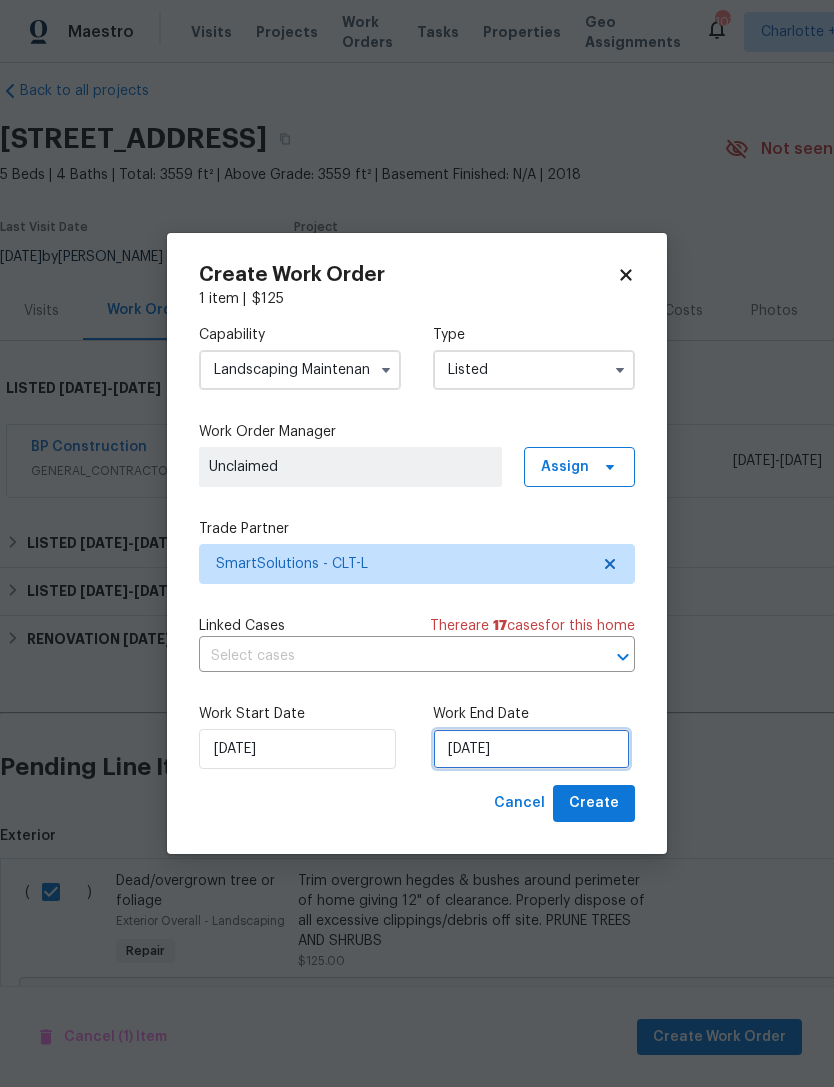 click on "[DATE]" at bounding box center (531, 749) 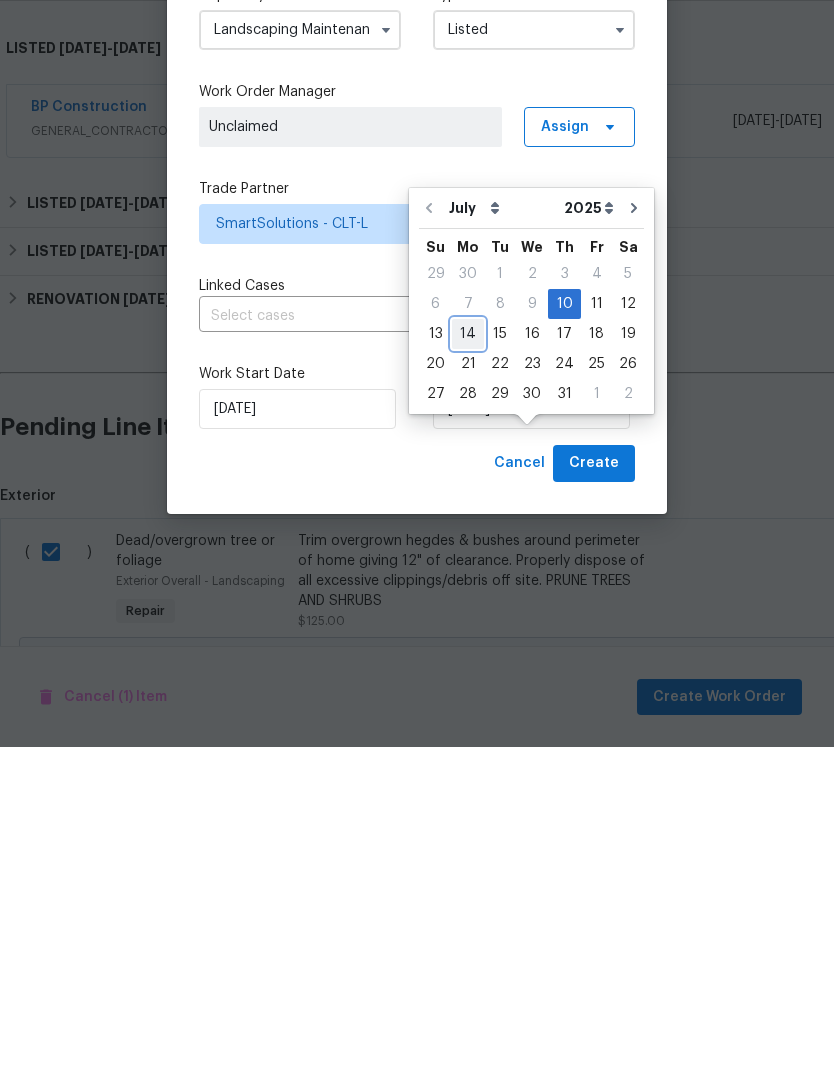 click on "14" at bounding box center [468, 674] 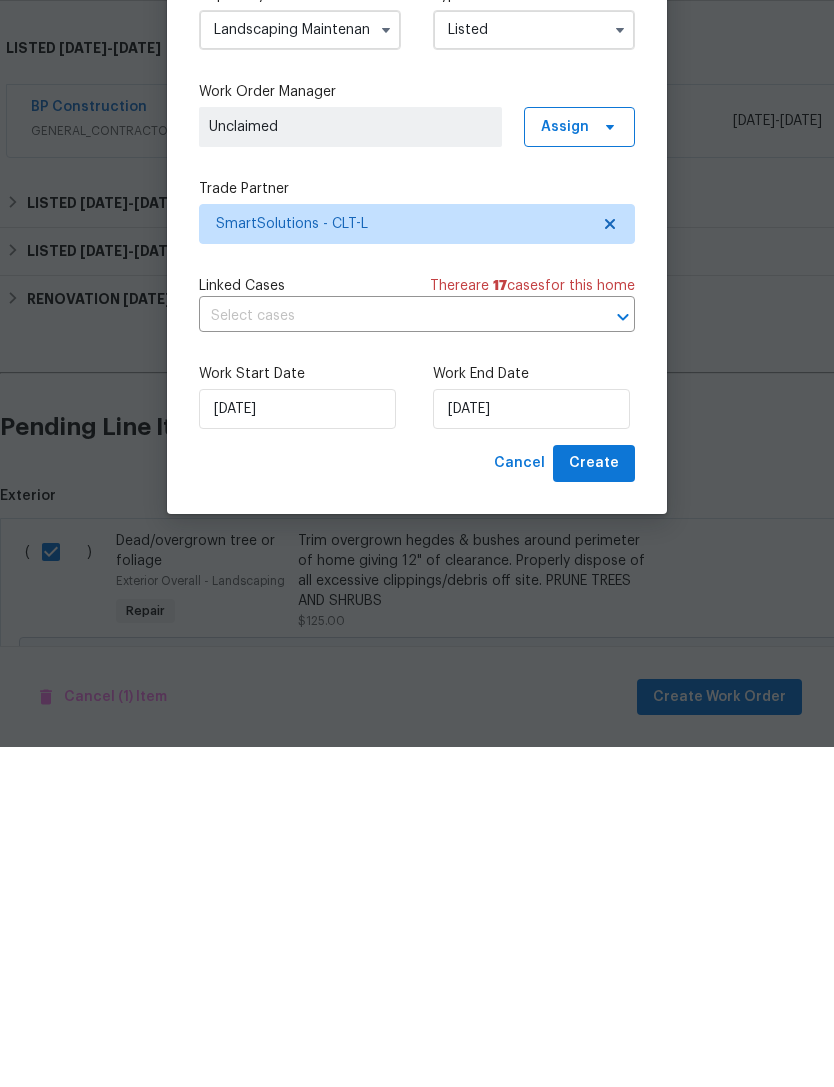 scroll, scrollTop: 64, scrollLeft: 0, axis: vertical 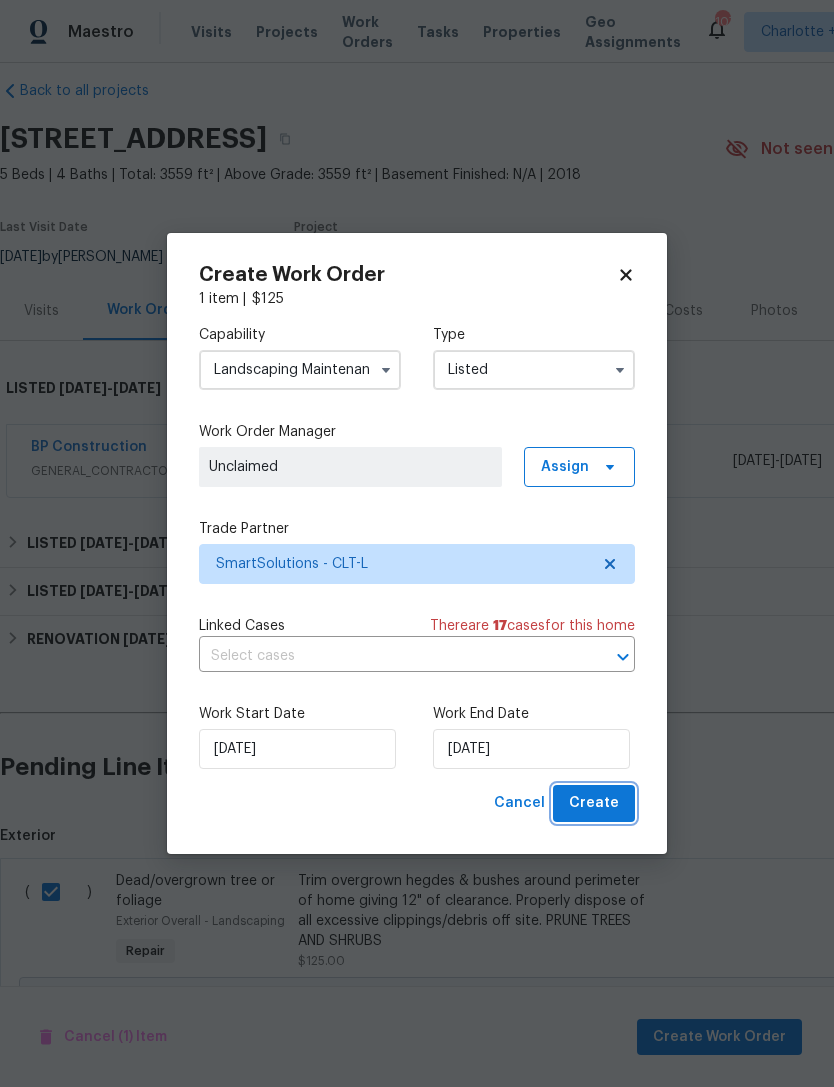 click on "Create" at bounding box center [594, 803] 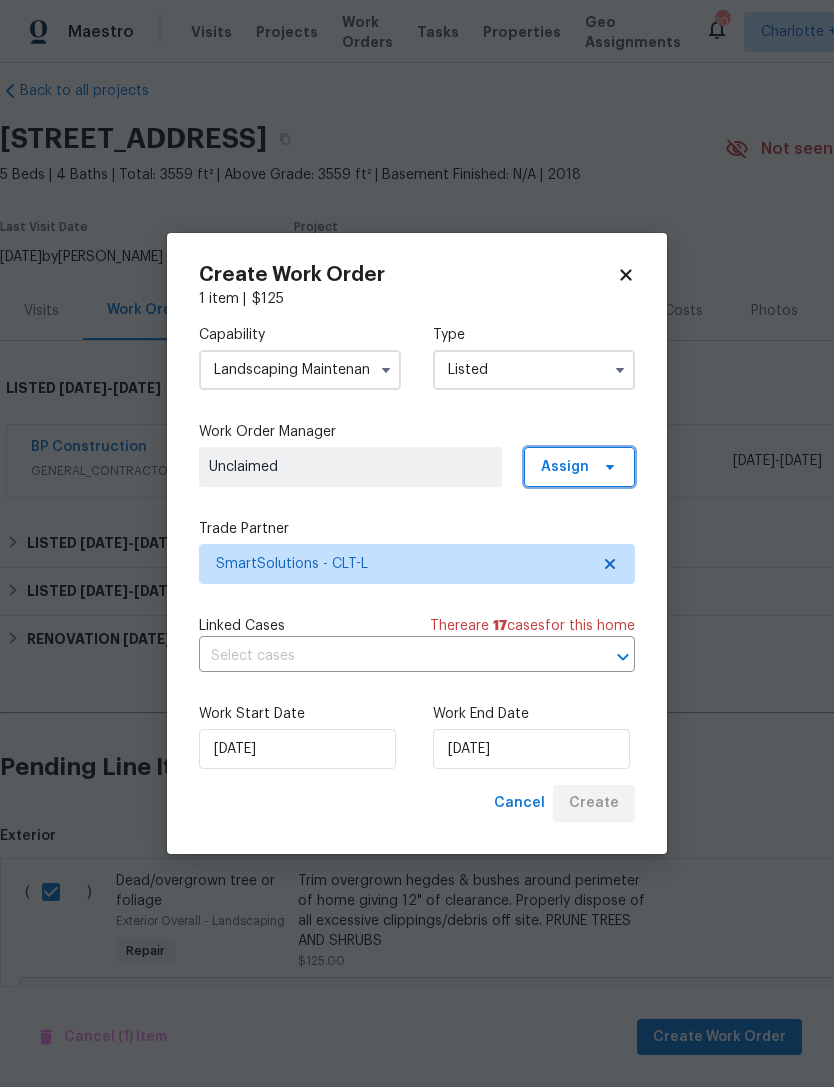click 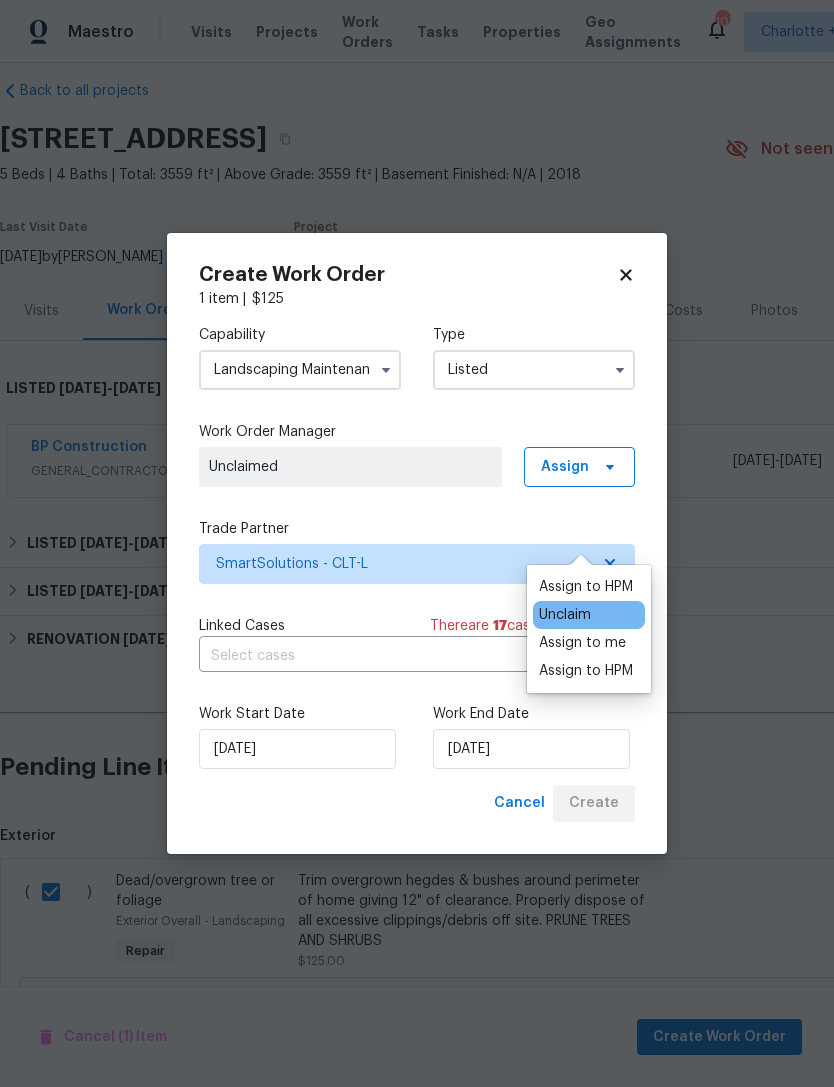 click on "Assign to me" at bounding box center [582, 643] 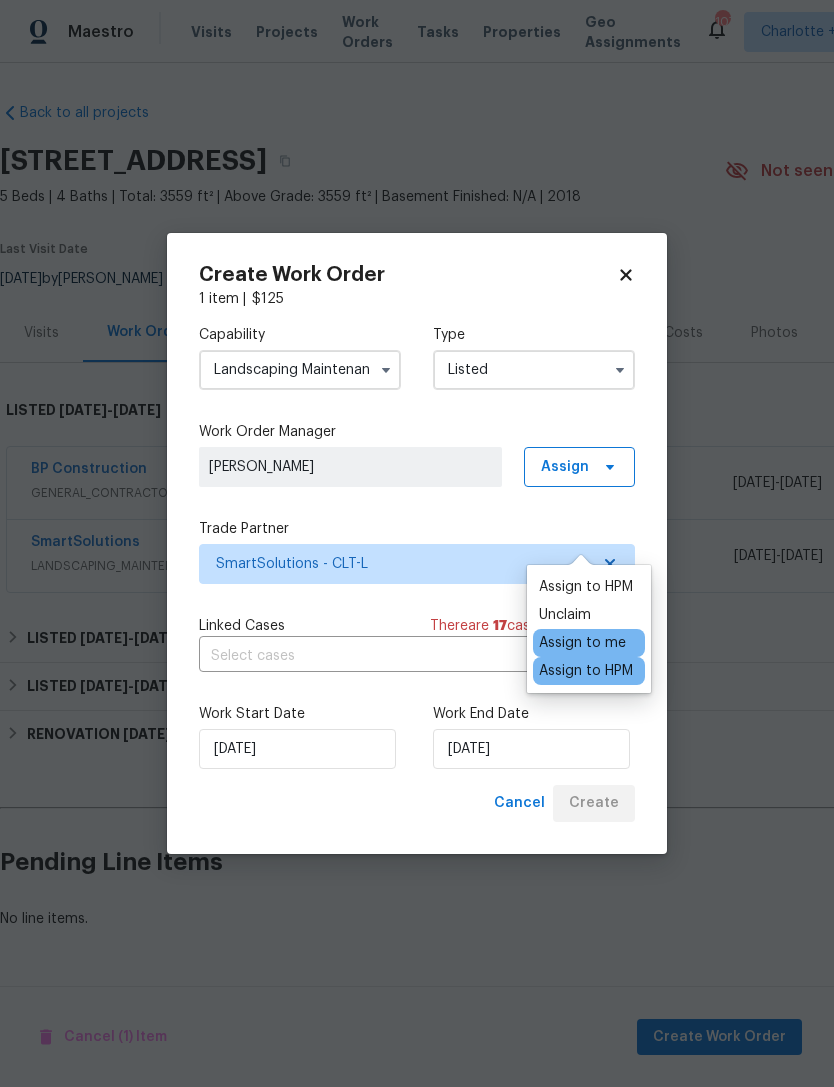 scroll, scrollTop: 0, scrollLeft: 0, axis: both 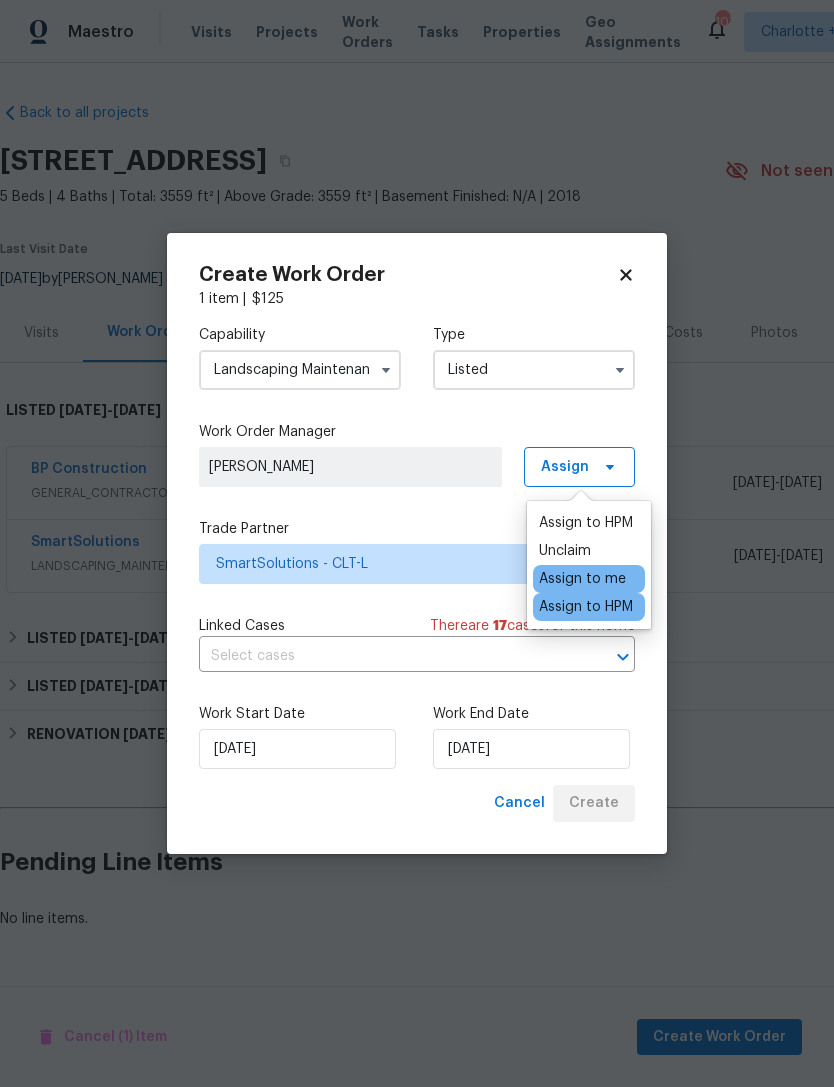 click on "Capability   Landscaping Maintenance Type   Listed Work Order Manager   [PERSON_NAME] Assign Trade Partner   SmartSolutions - CLT-L Linked Cases There  are   17  case s  for this home   ​ Work Start Date   [DATE] Work End Date   [DATE]" at bounding box center [417, 547] 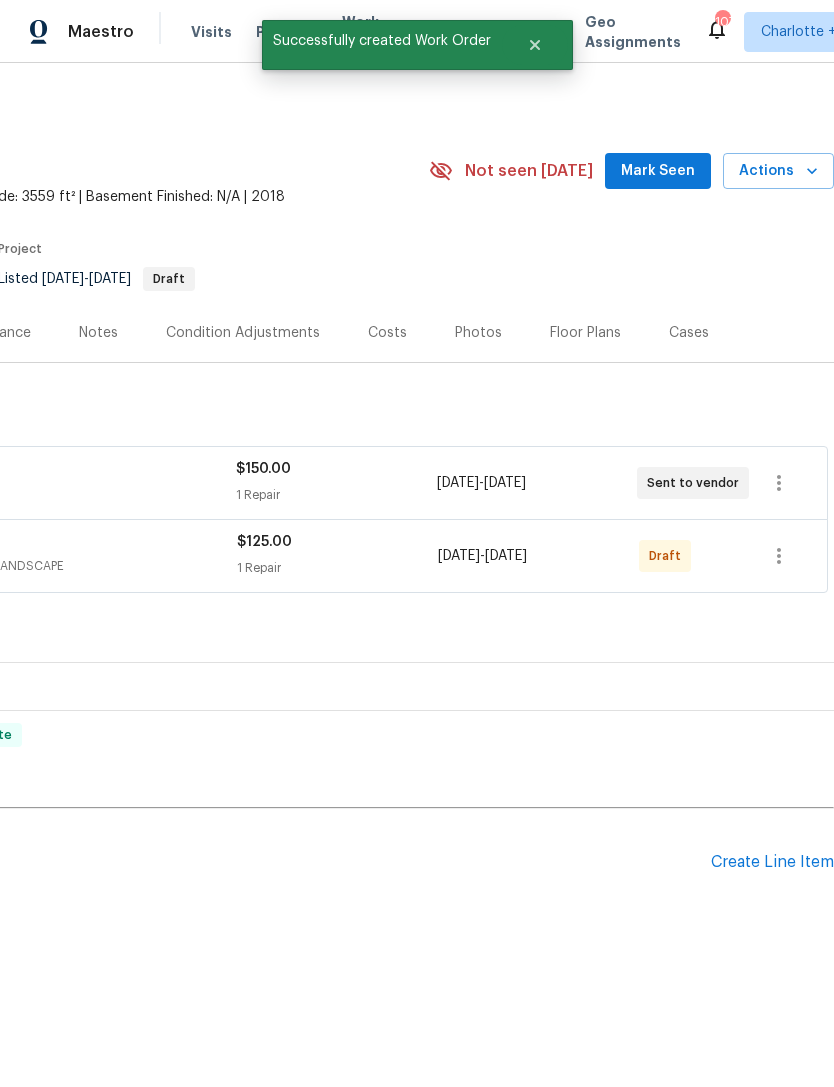scroll, scrollTop: 0, scrollLeft: 296, axis: horizontal 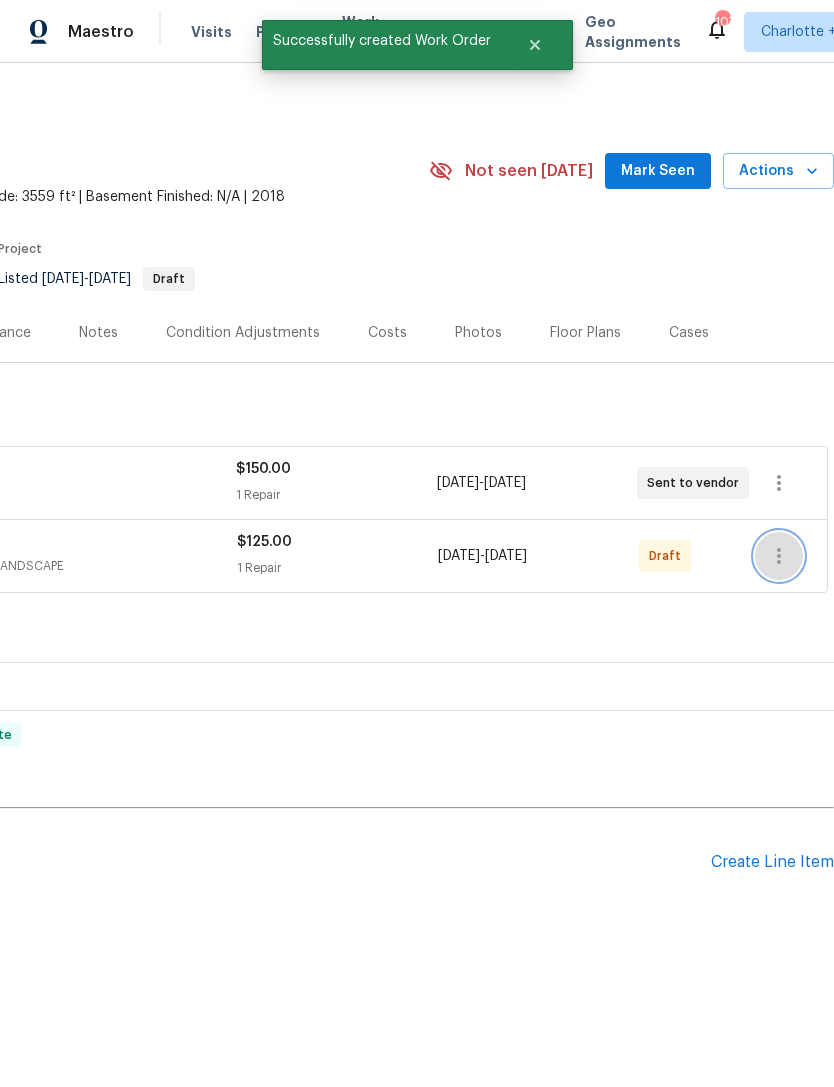 click 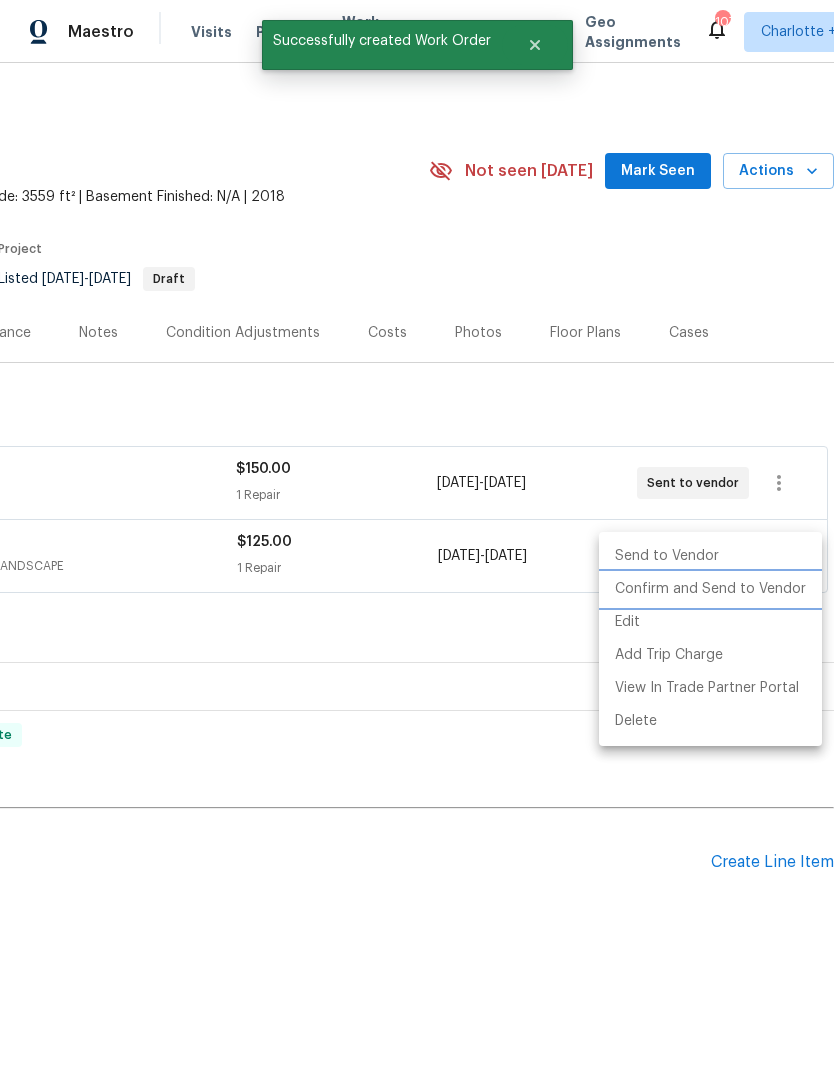 click on "Confirm and Send to Vendor" at bounding box center [710, 589] 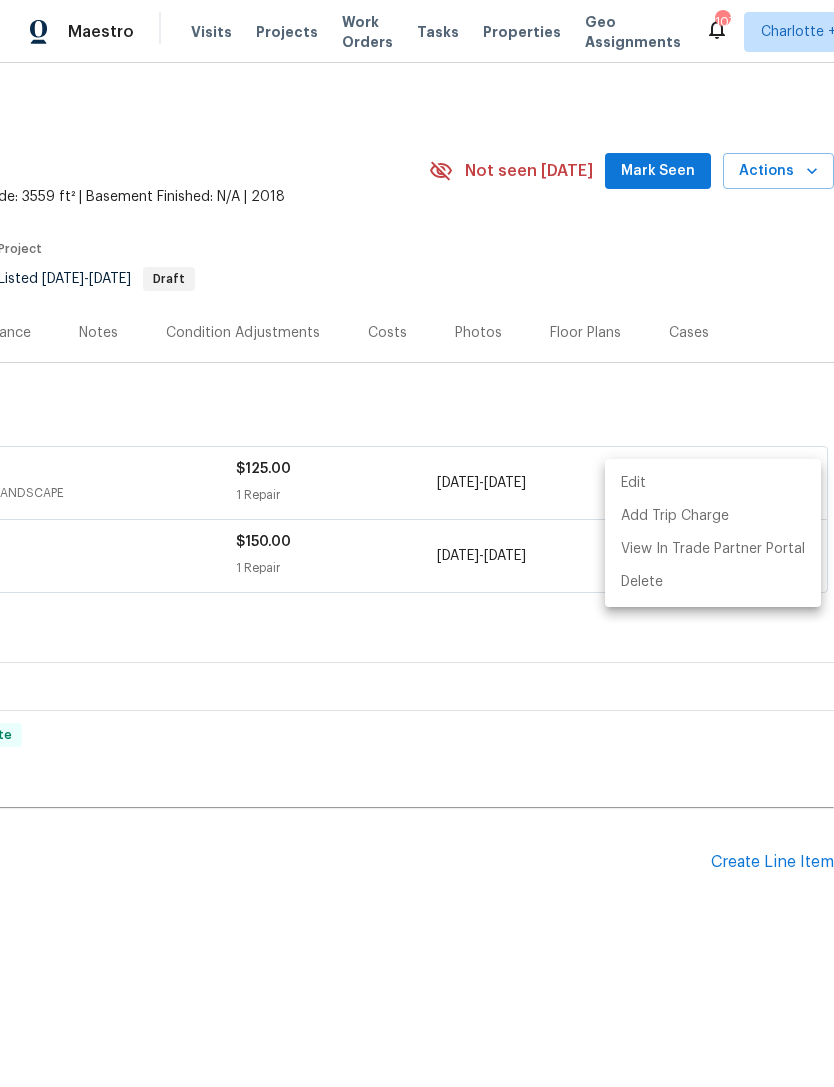 click at bounding box center [417, 543] 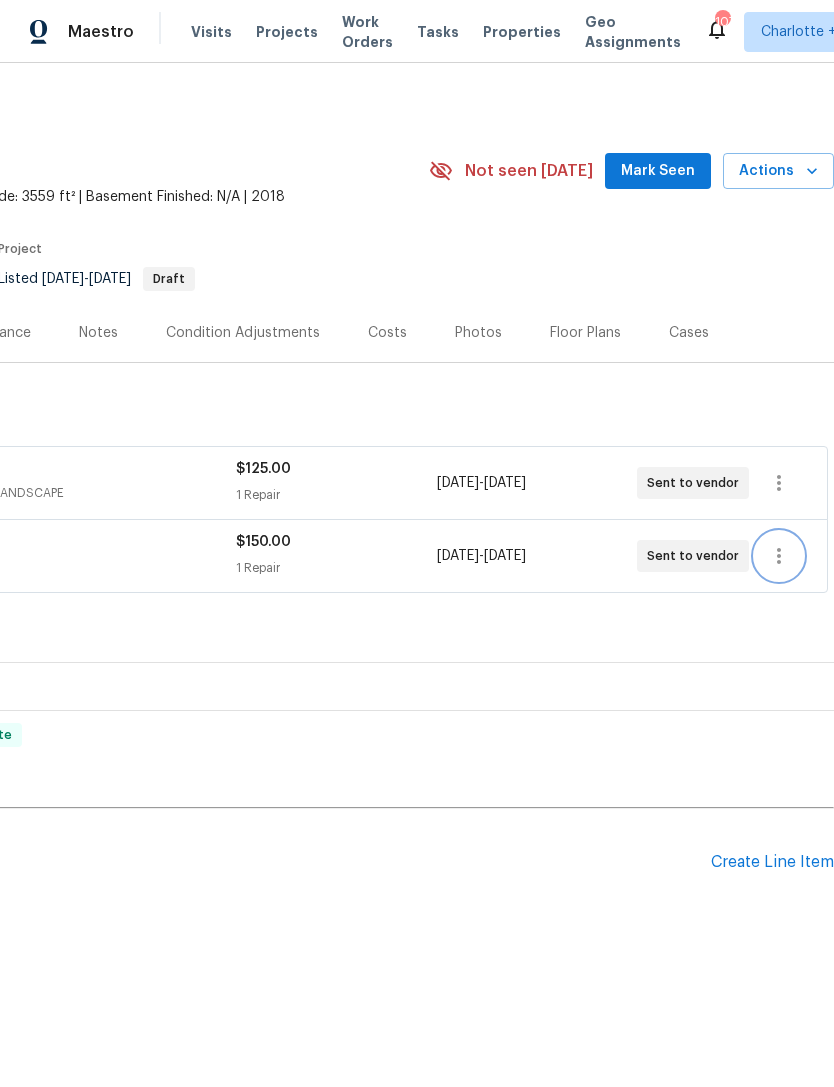 click at bounding box center (779, 556) 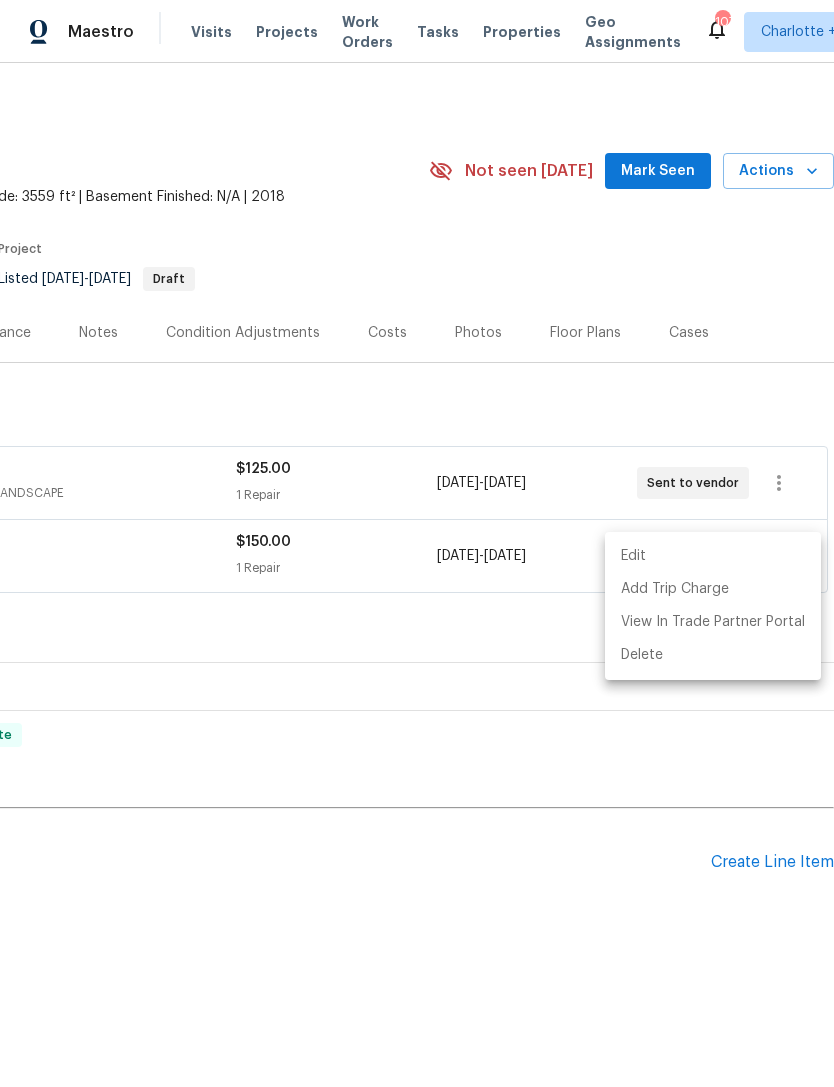 click on "Edit" at bounding box center (713, 556) 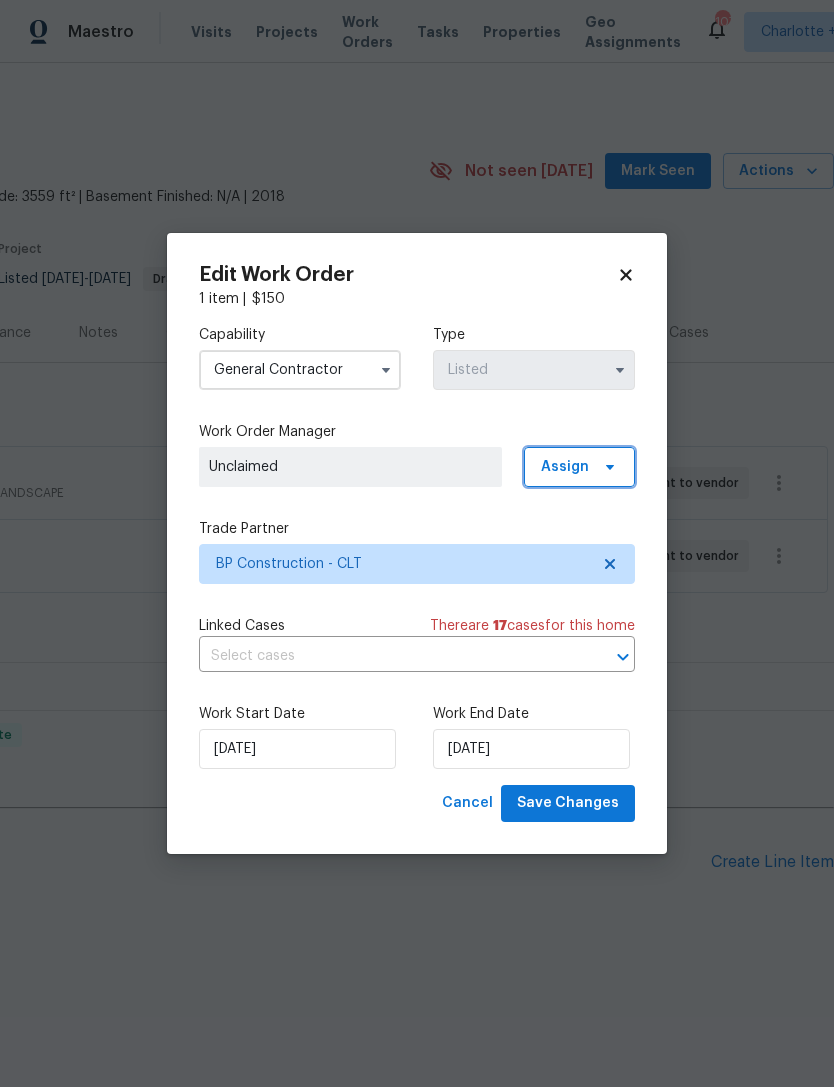 click on "Assign" at bounding box center (579, 467) 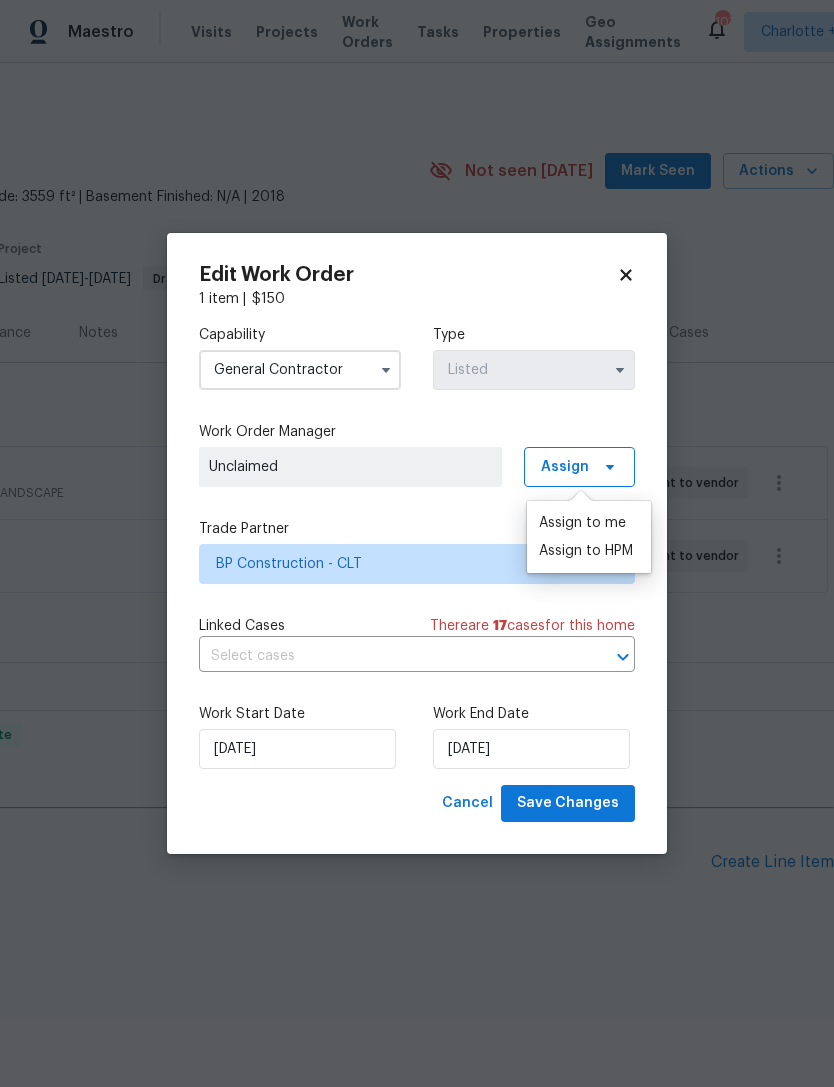 click on "Assign to me" at bounding box center [582, 523] 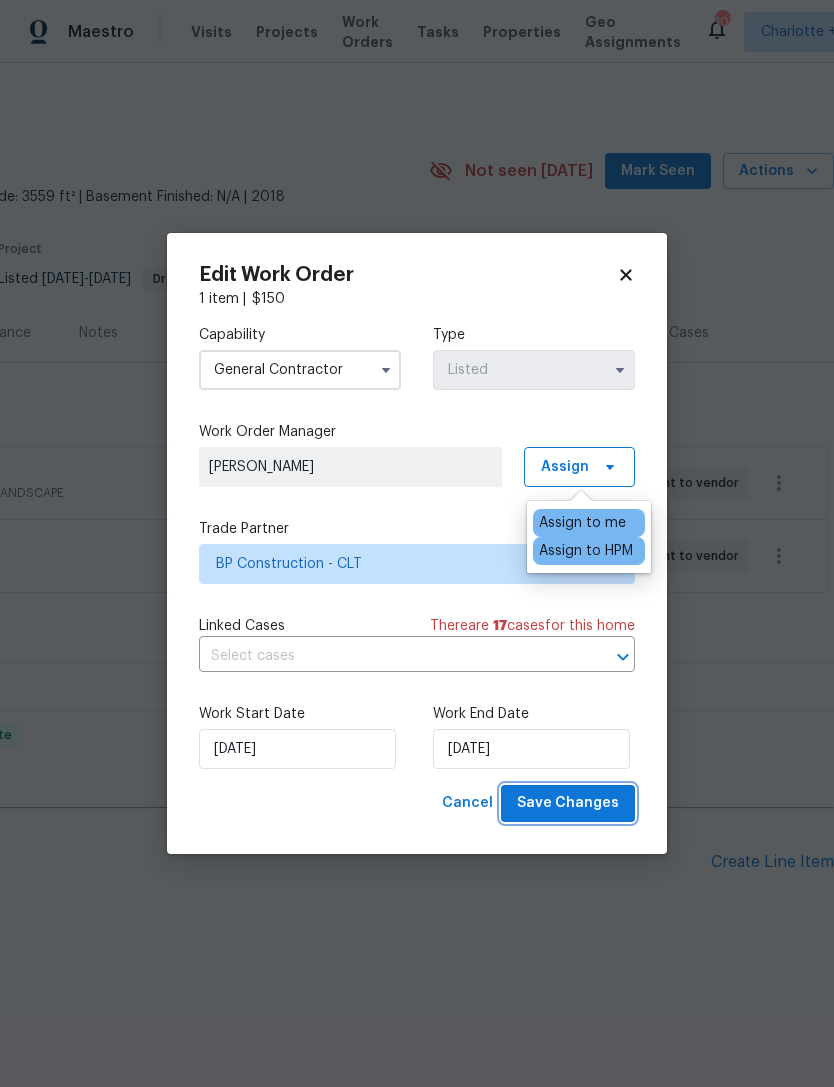 click on "Save Changes" at bounding box center (568, 803) 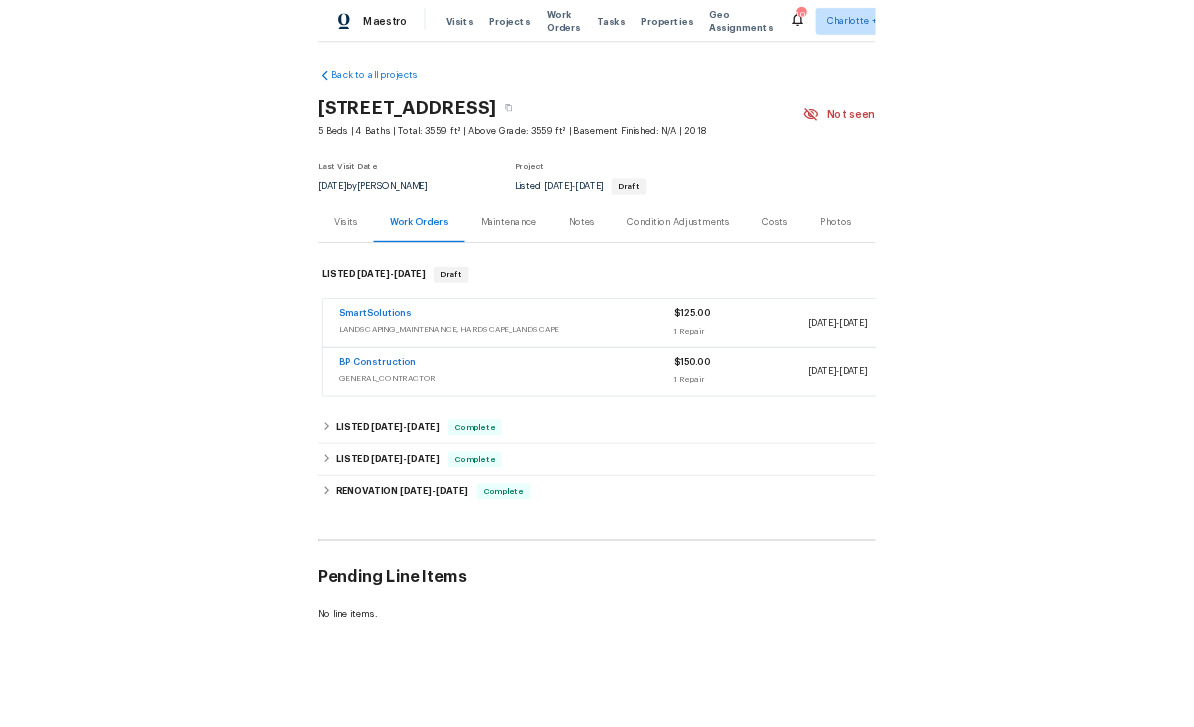 scroll, scrollTop: 0, scrollLeft: 0, axis: both 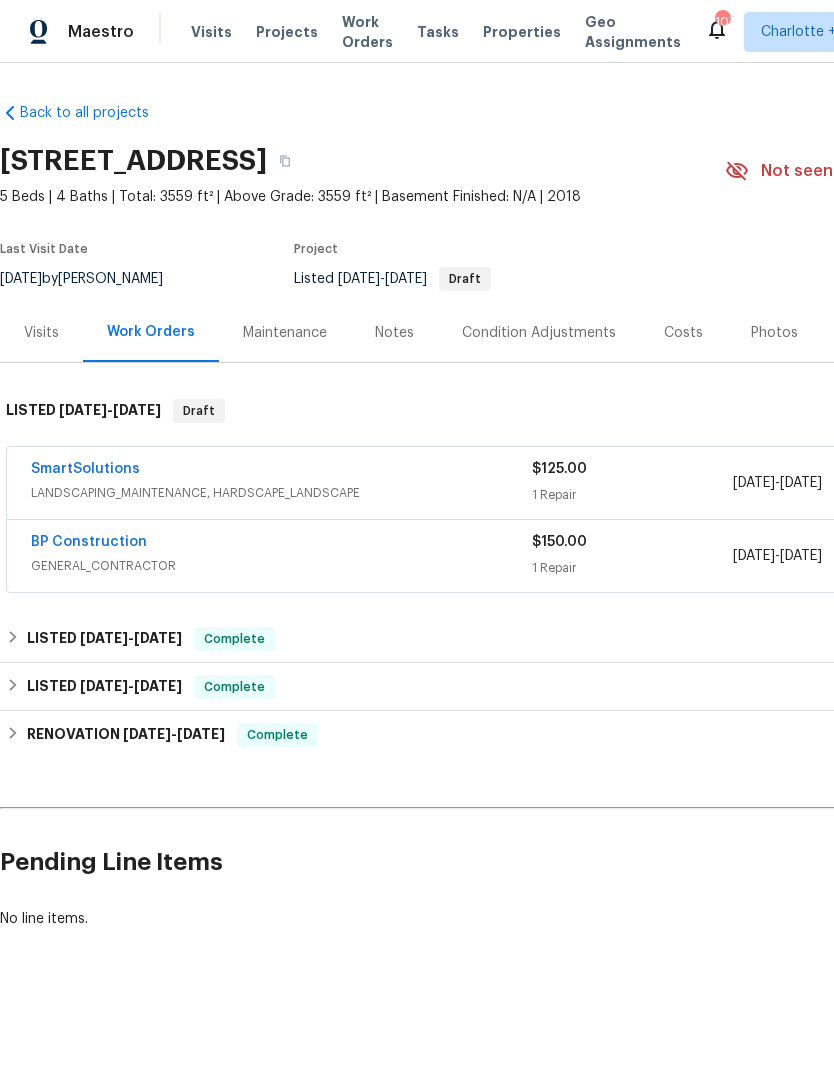 click on "Projects" at bounding box center (287, 32) 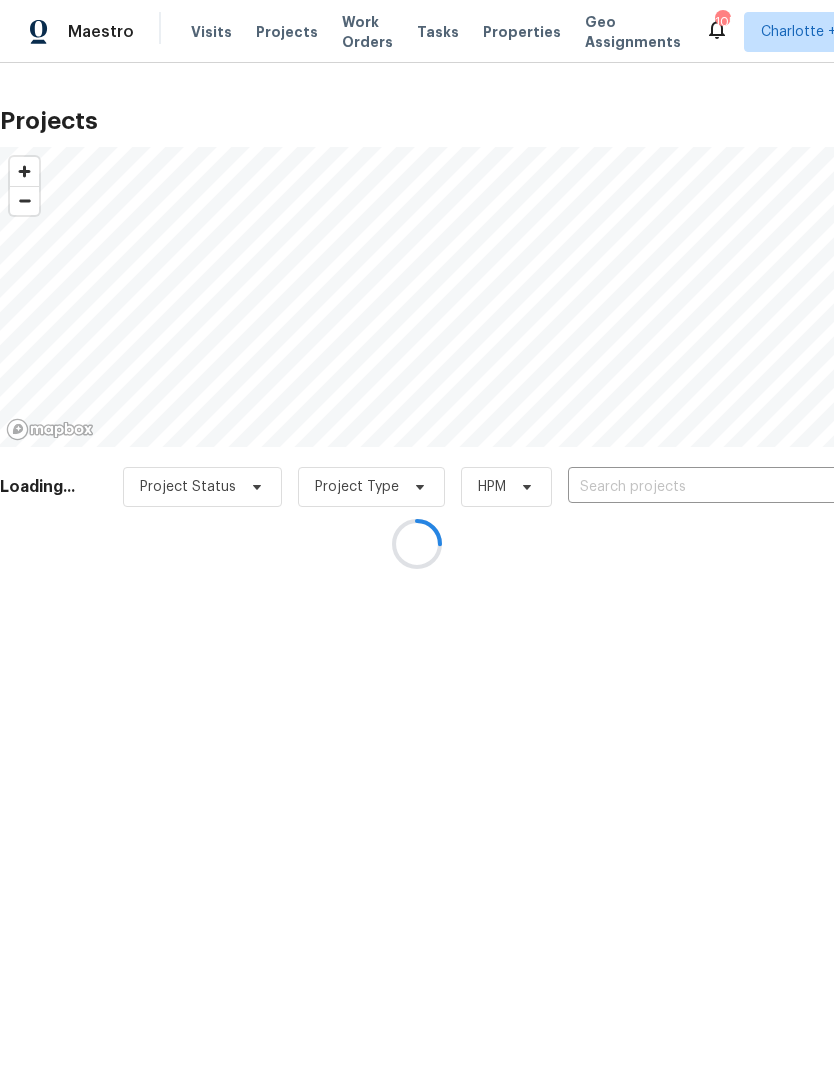 click at bounding box center [417, 543] 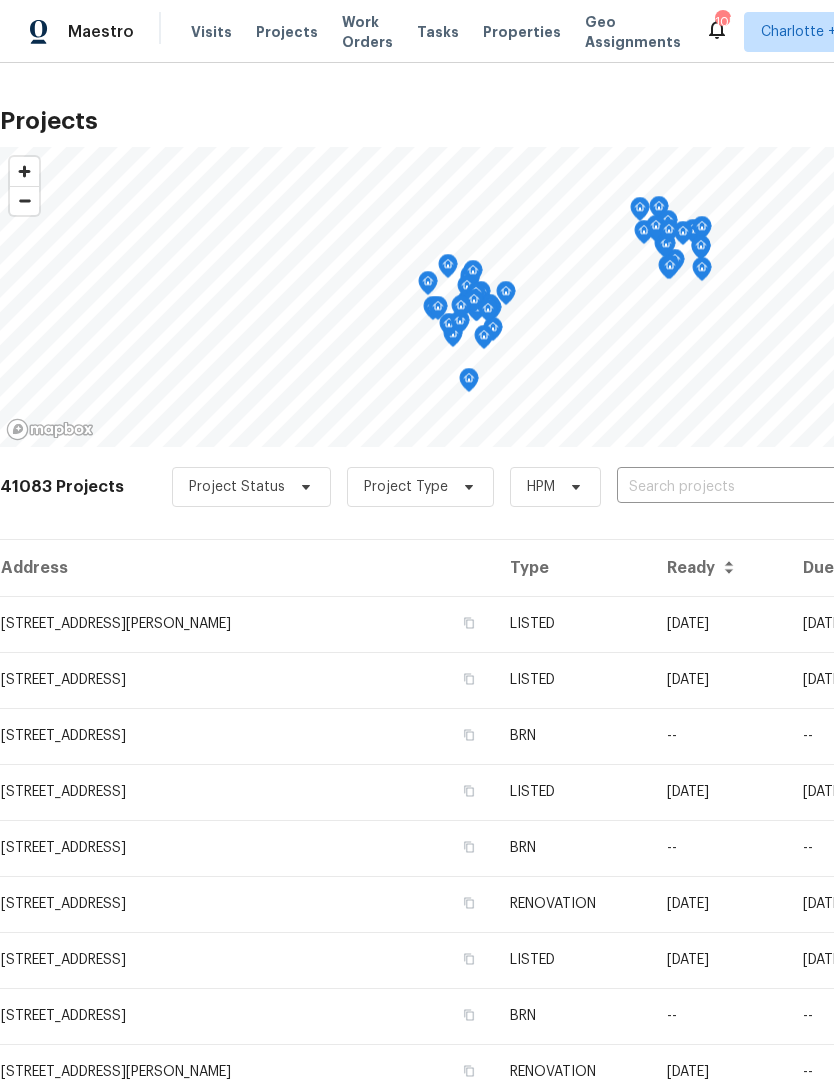 click at bounding box center (731, 487) 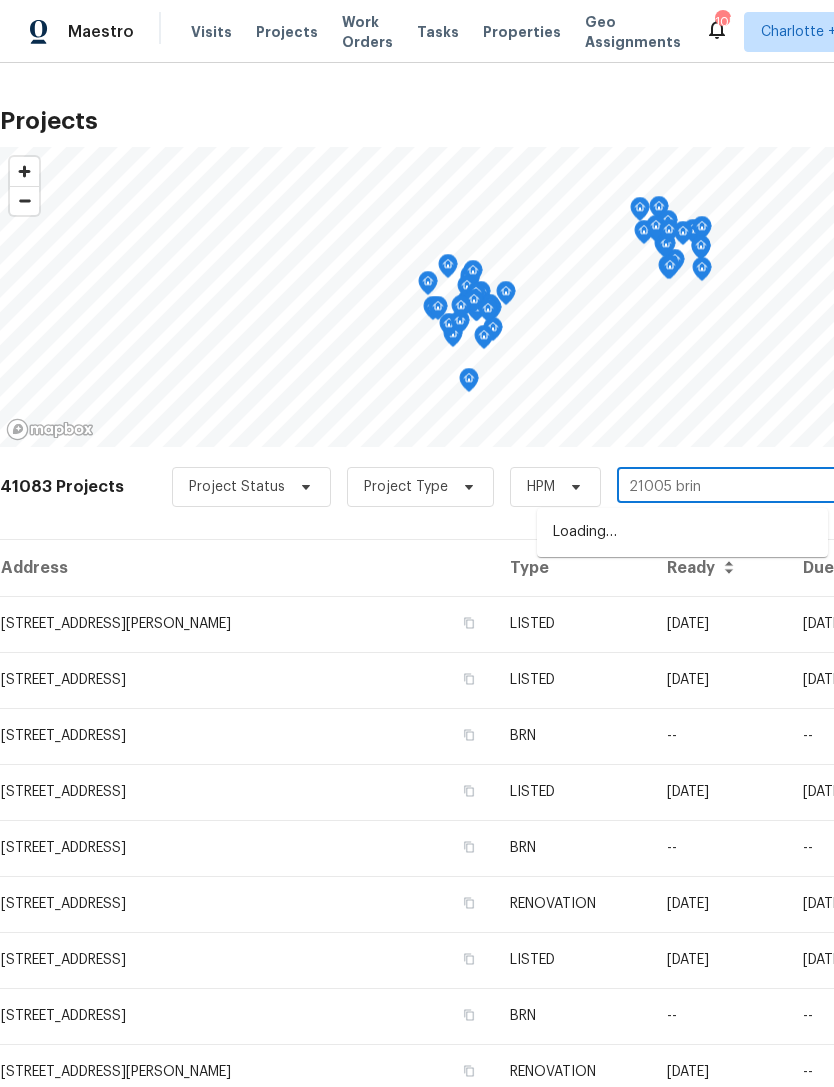 type on "21005 brink" 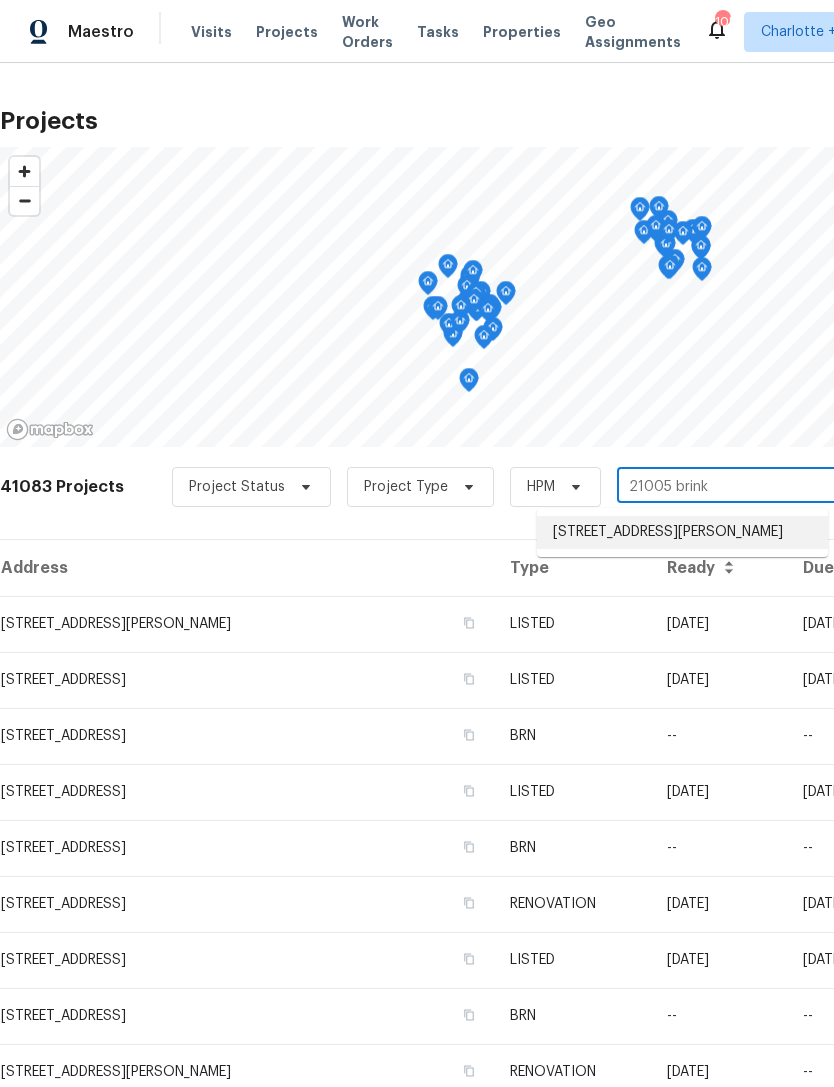 click on "[STREET_ADDRESS][PERSON_NAME]" at bounding box center (682, 532) 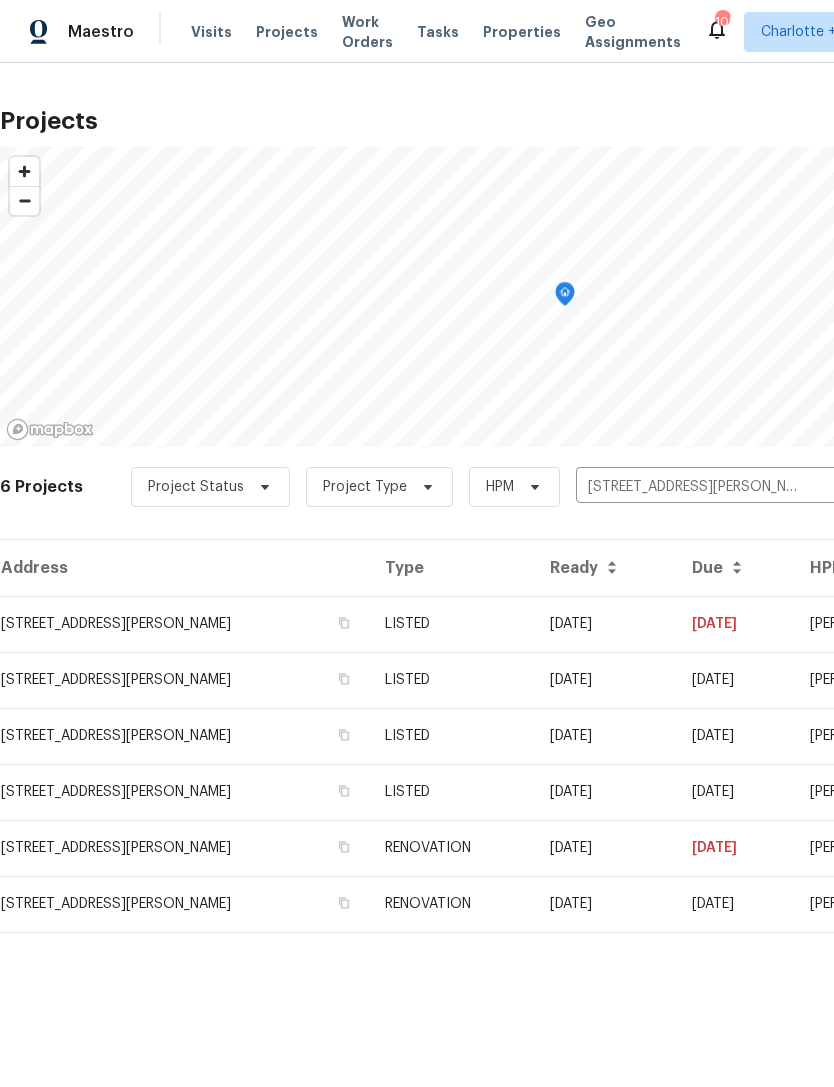 click on "[STREET_ADDRESS][PERSON_NAME]" at bounding box center (184, 624) 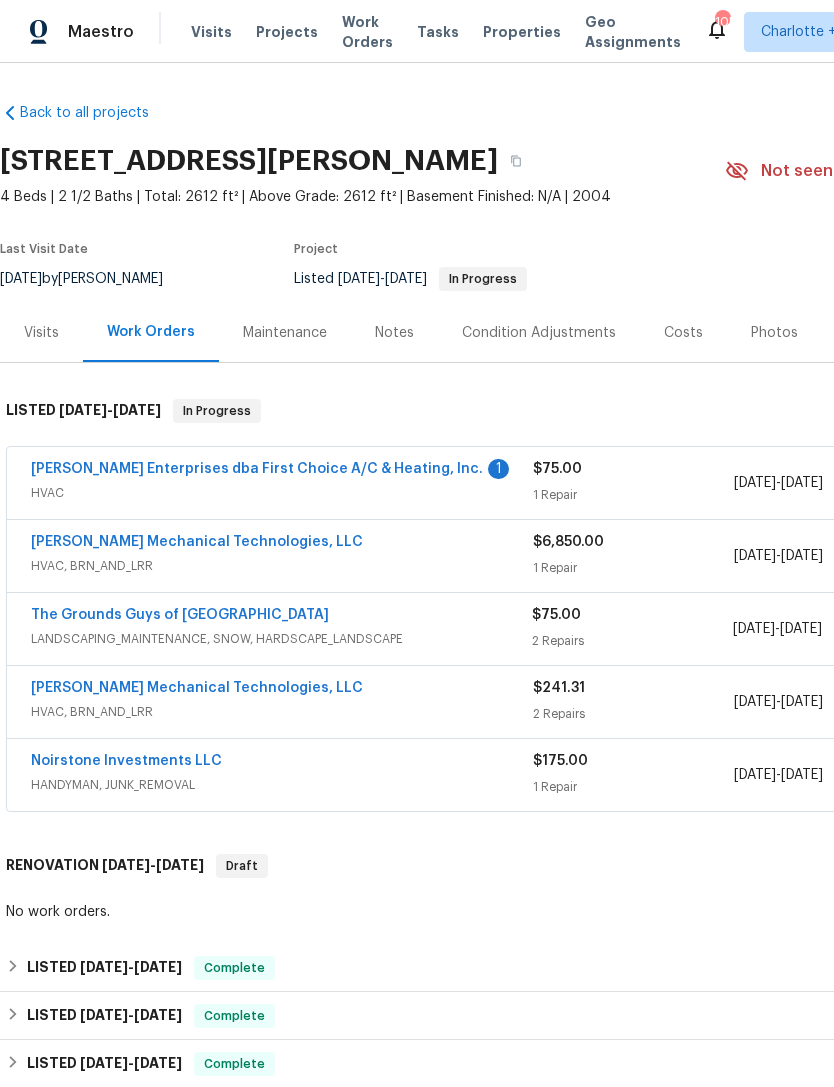 click on "[PERSON_NAME] Enterprises dba First Choice A/C & Heating, Inc." at bounding box center [257, 469] 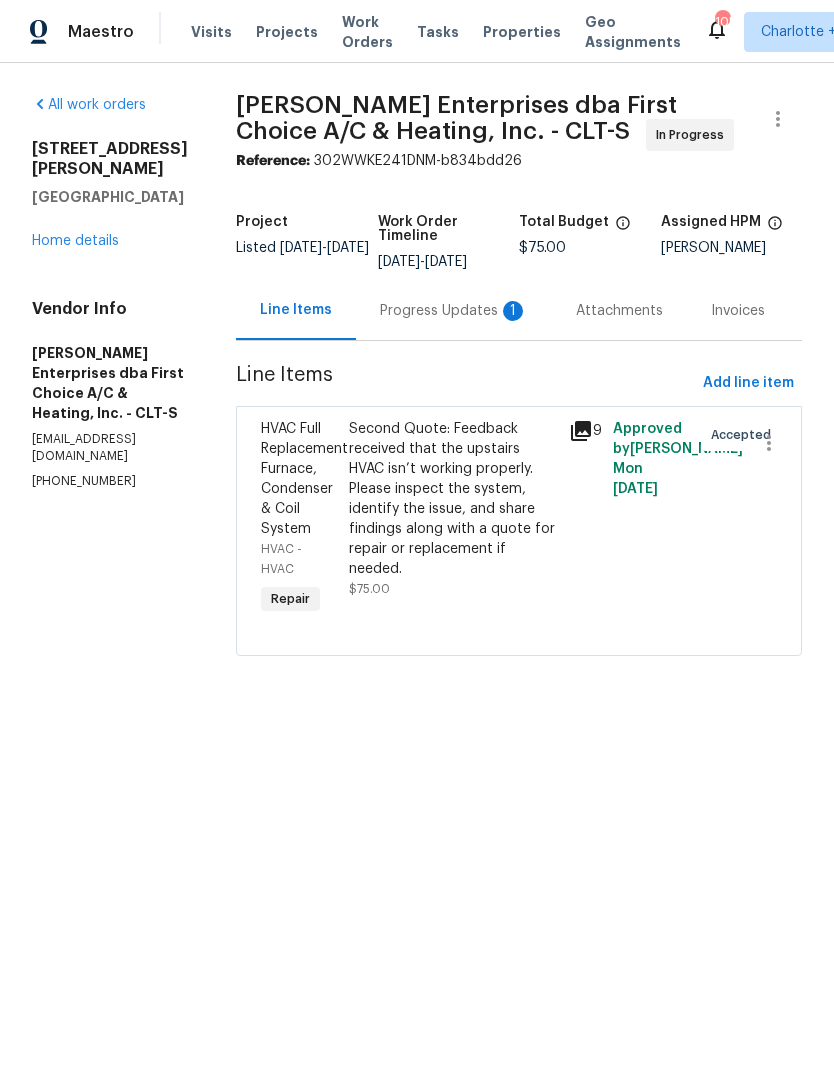 click on "Progress Updates 1" at bounding box center [454, 311] 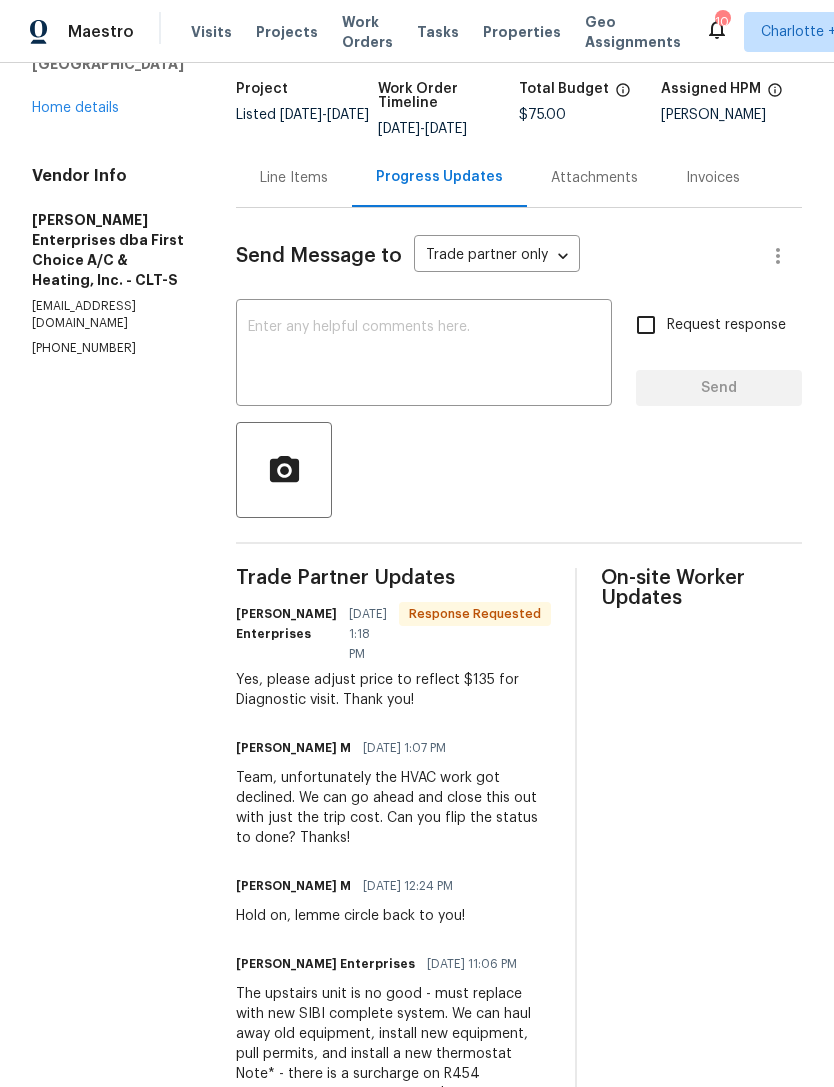 scroll, scrollTop: 132, scrollLeft: 0, axis: vertical 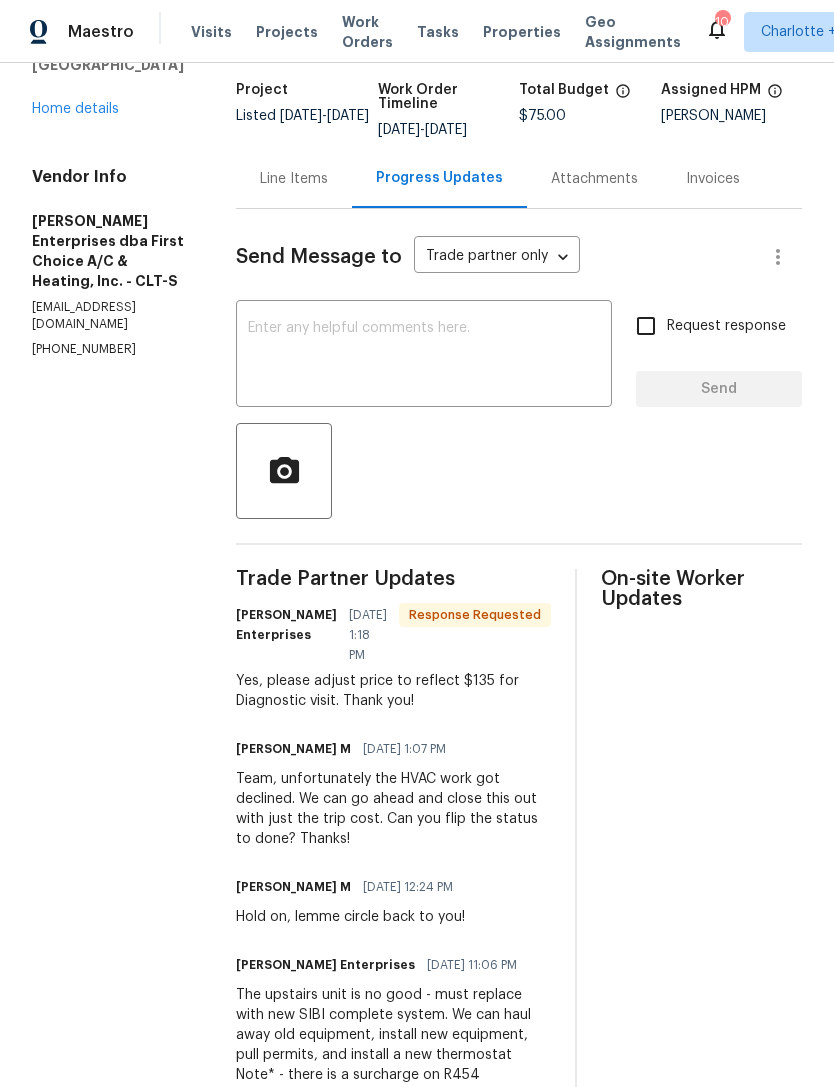 click on "Home details" at bounding box center (75, 109) 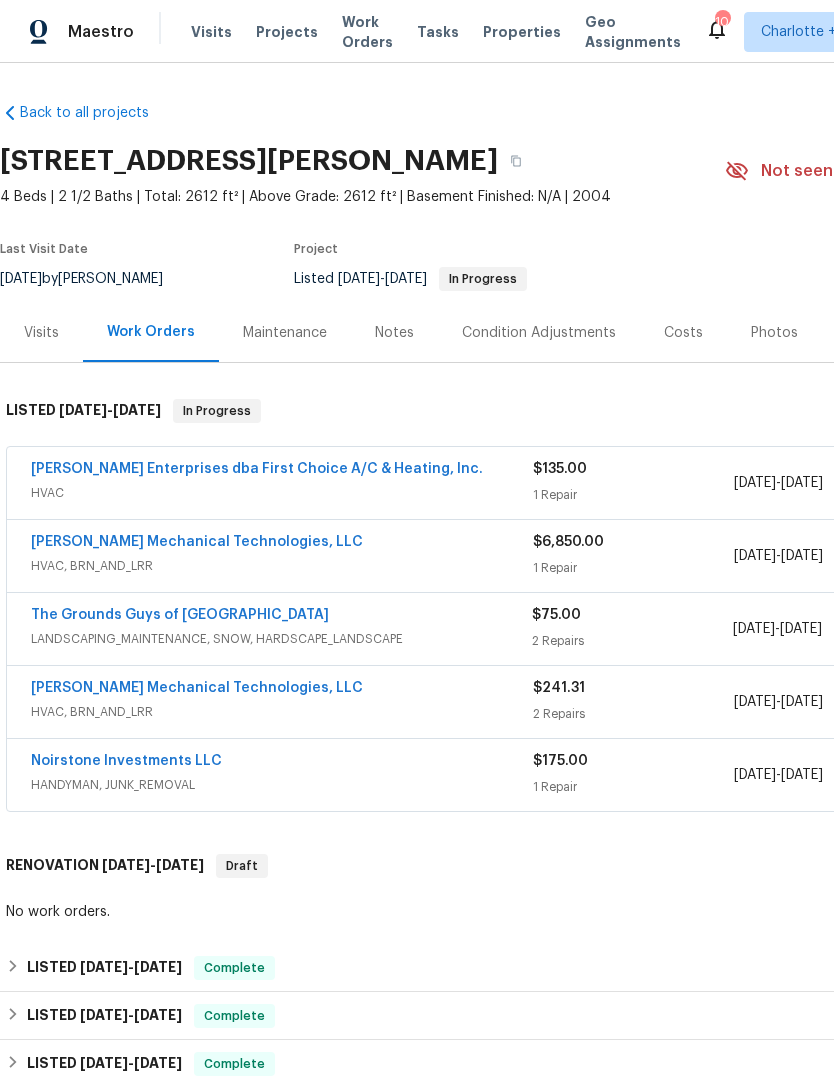 click on "[PERSON_NAME] Enterprises dba First Choice A/C & Heating, Inc." at bounding box center (257, 469) 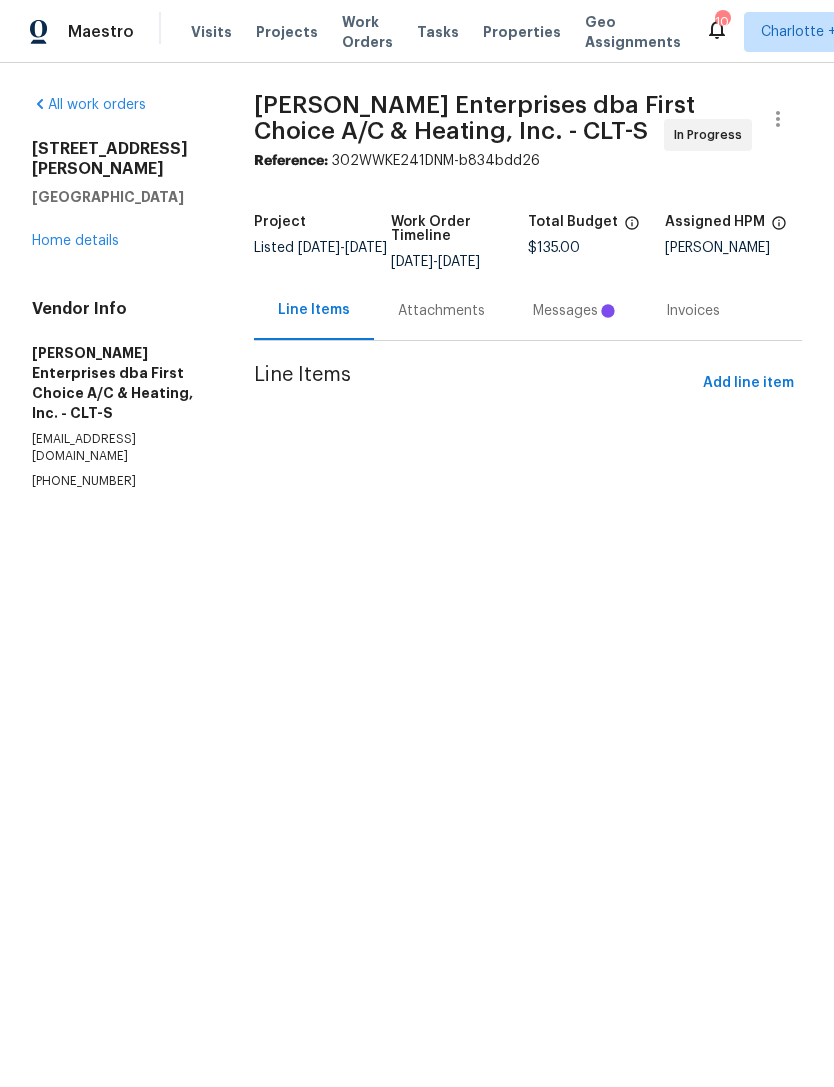 click on "Messages" at bounding box center (575, 311) 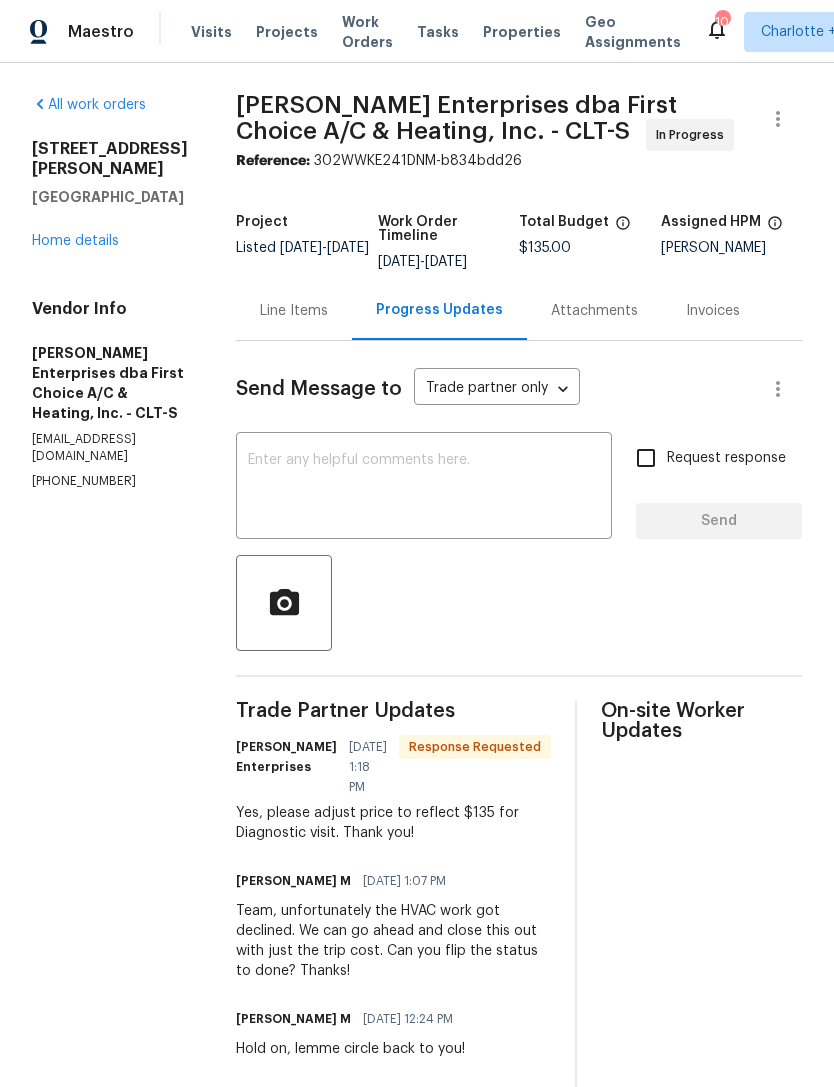 scroll, scrollTop: 0, scrollLeft: 0, axis: both 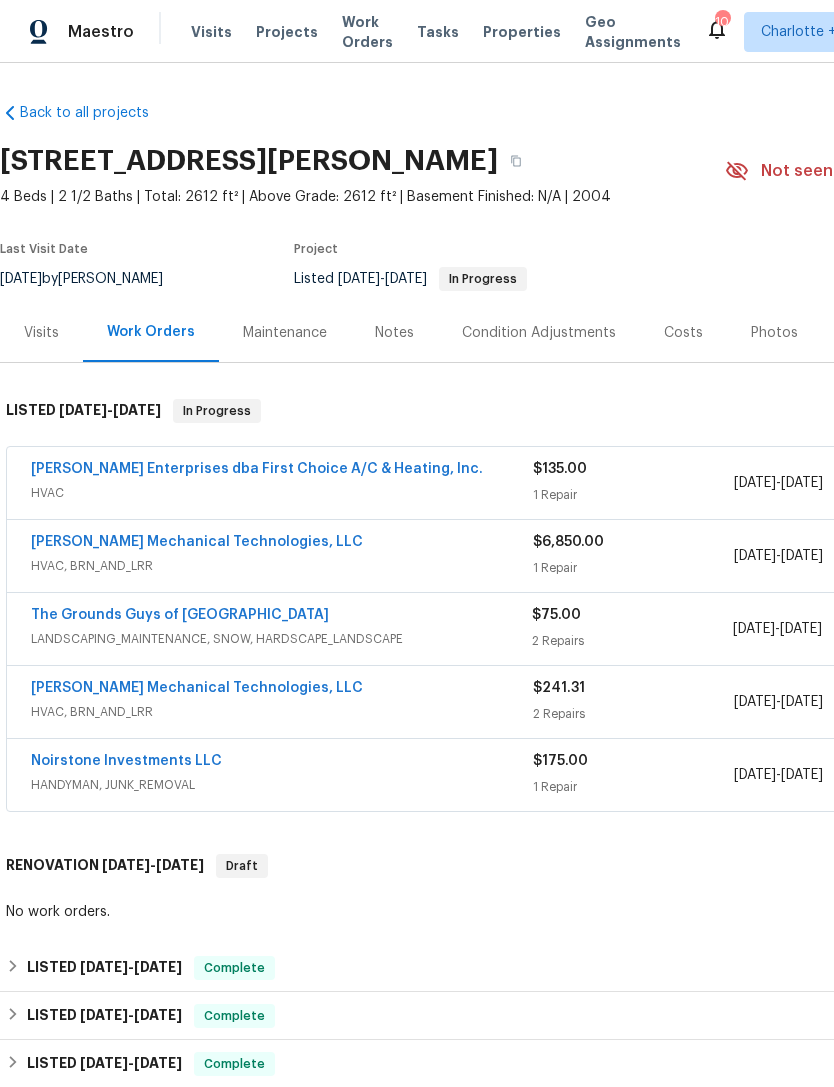 click on "[PERSON_NAME] Mechanical Technologies, LLC" at bounding box center [197, 542] 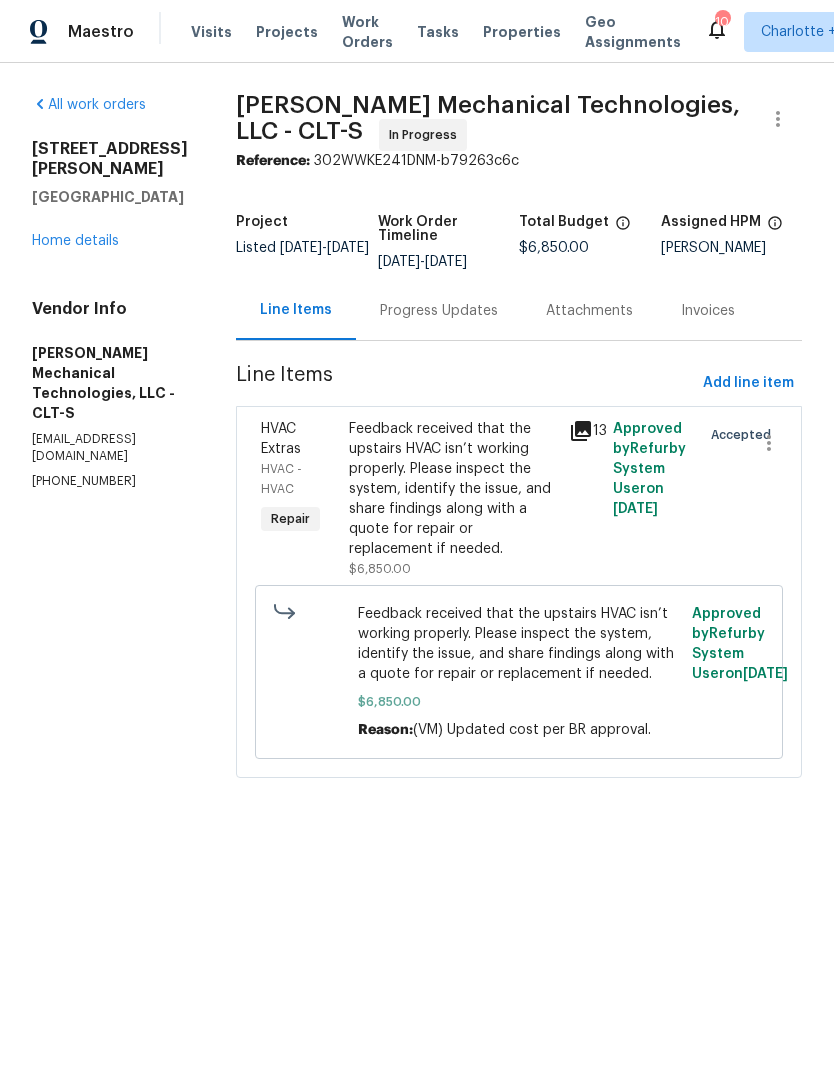 click on "Projects" at bounding box center [287, 32] 